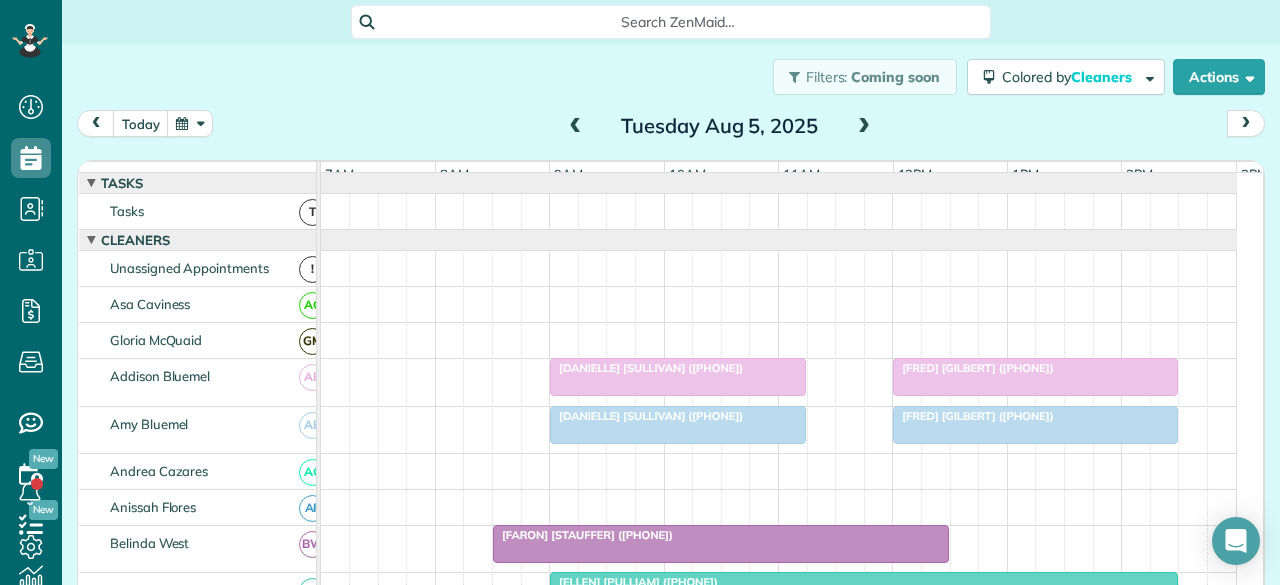 scroll, scrollTop: 0, scrollLeft: 0, axis: both 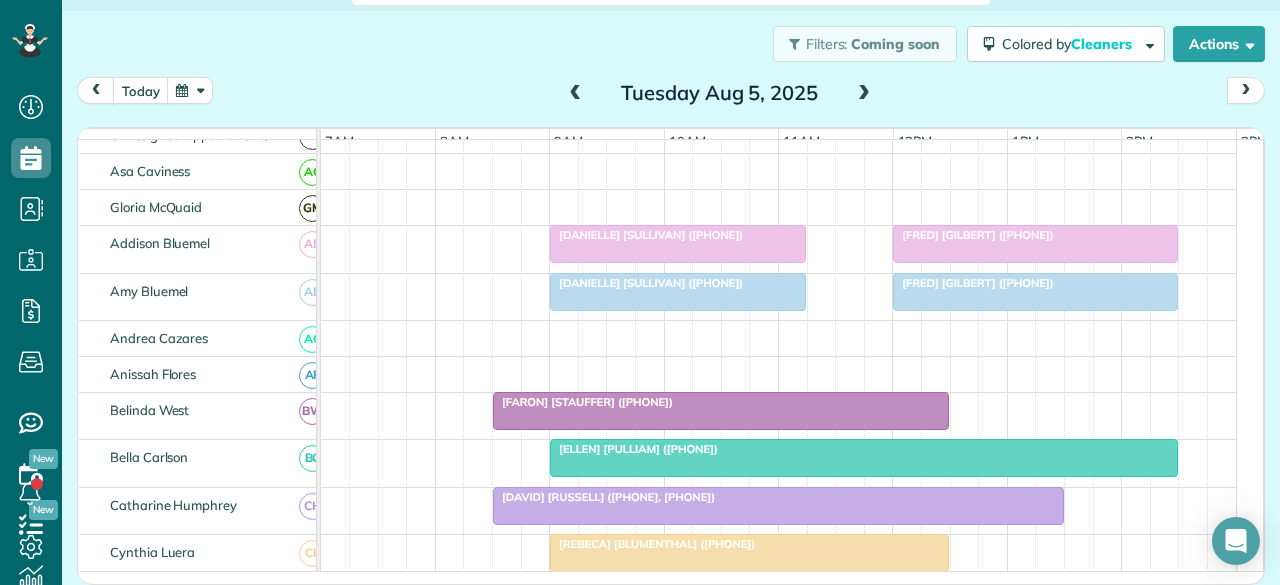 click at bounding box center (864, 94) 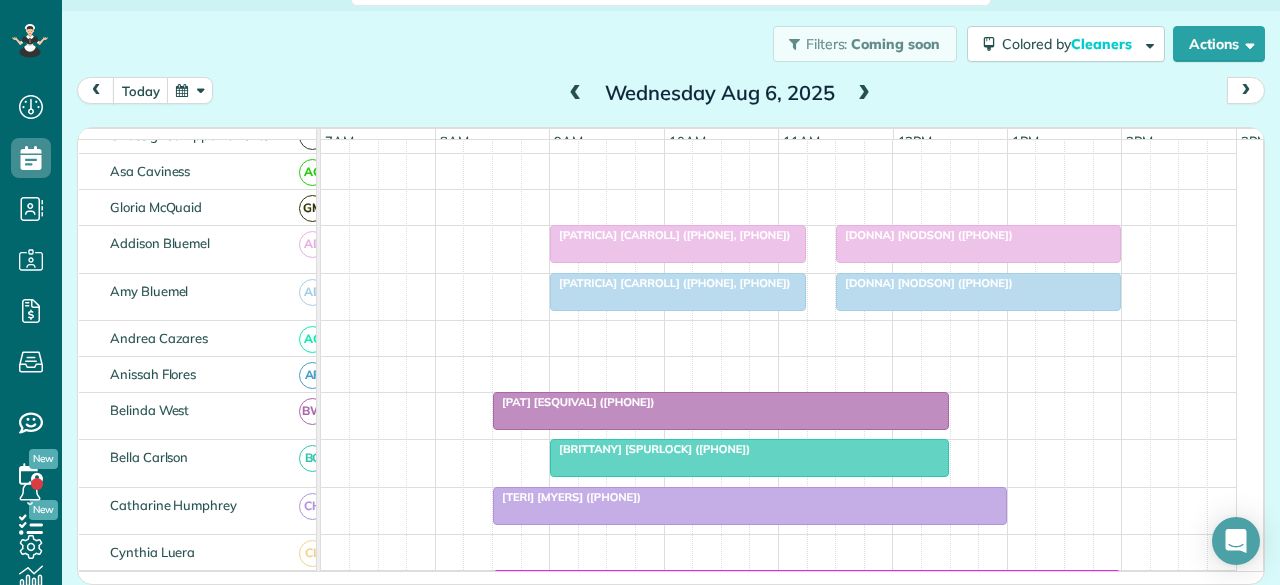 scroll, scrollTop: 0, scrollLeft: 0, axis: both 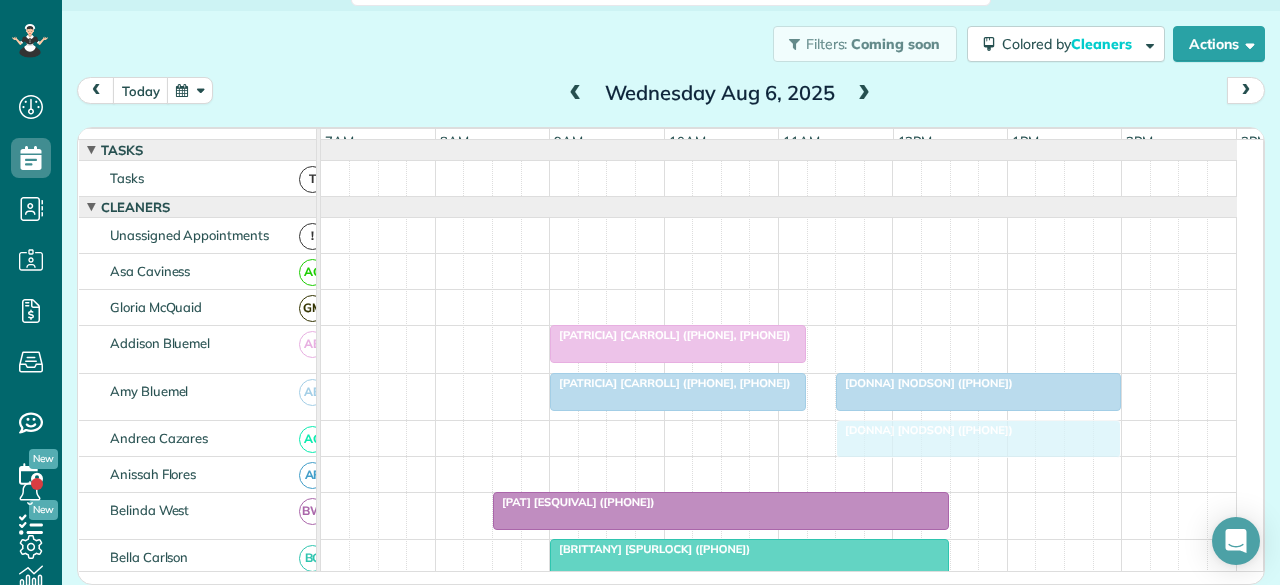 drag, startPoint x: 866, startPoint y: 348, endPoint x: 867, endPoint y: 452, distance: 104.00481 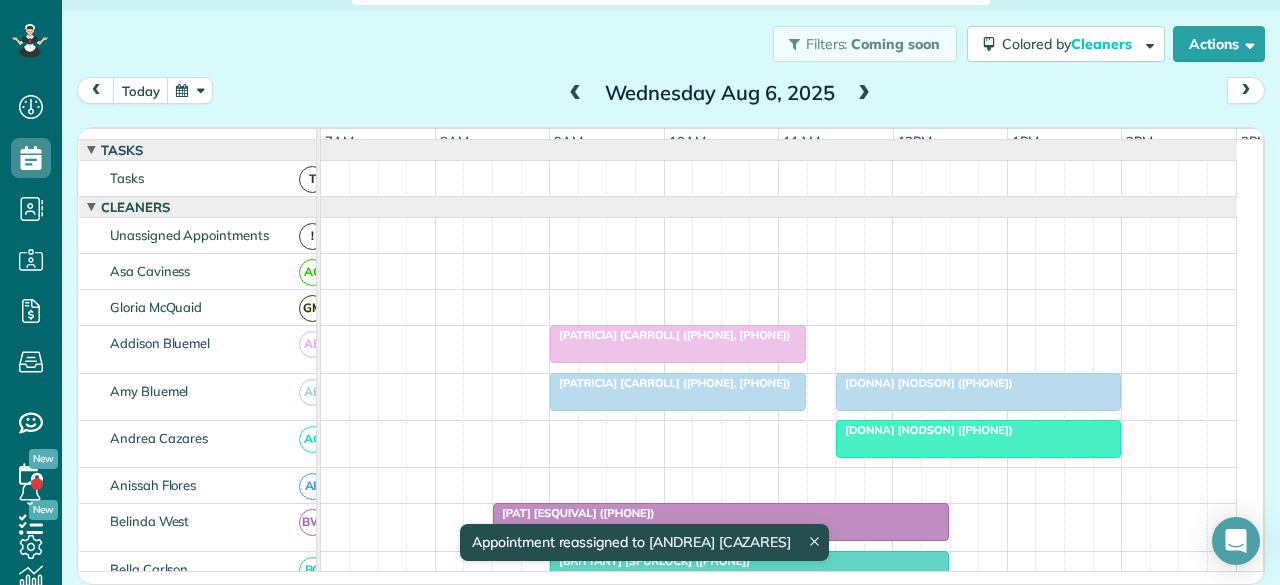 click at bounding box center (978, 439) 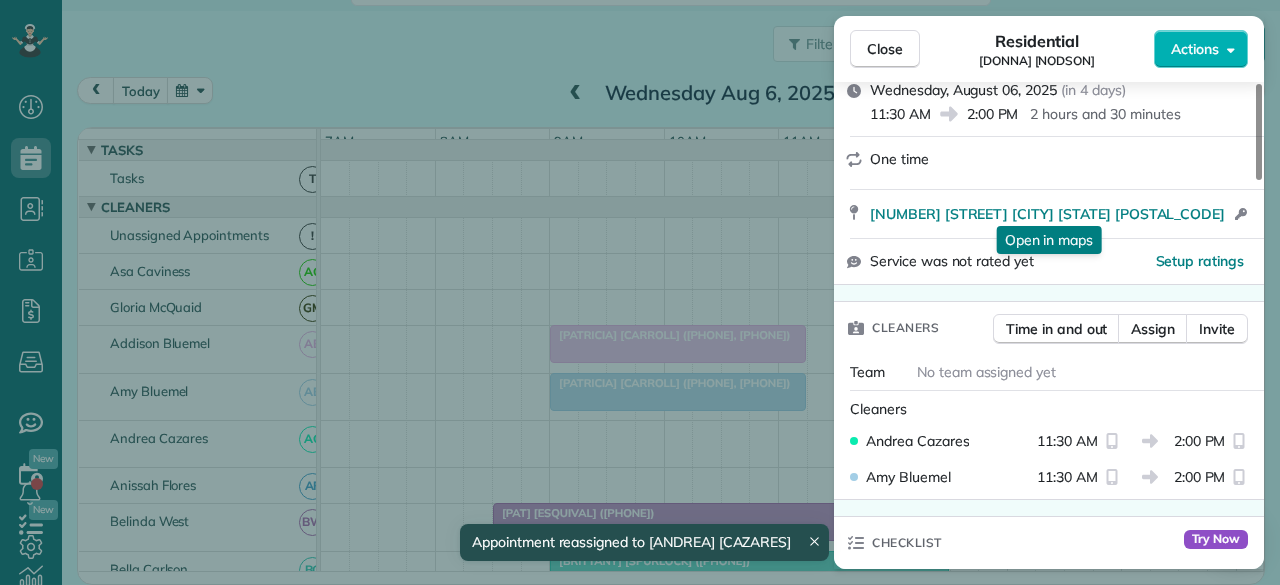scroll, scrollTop: 300, scrollLeft: 0, axis: vertical 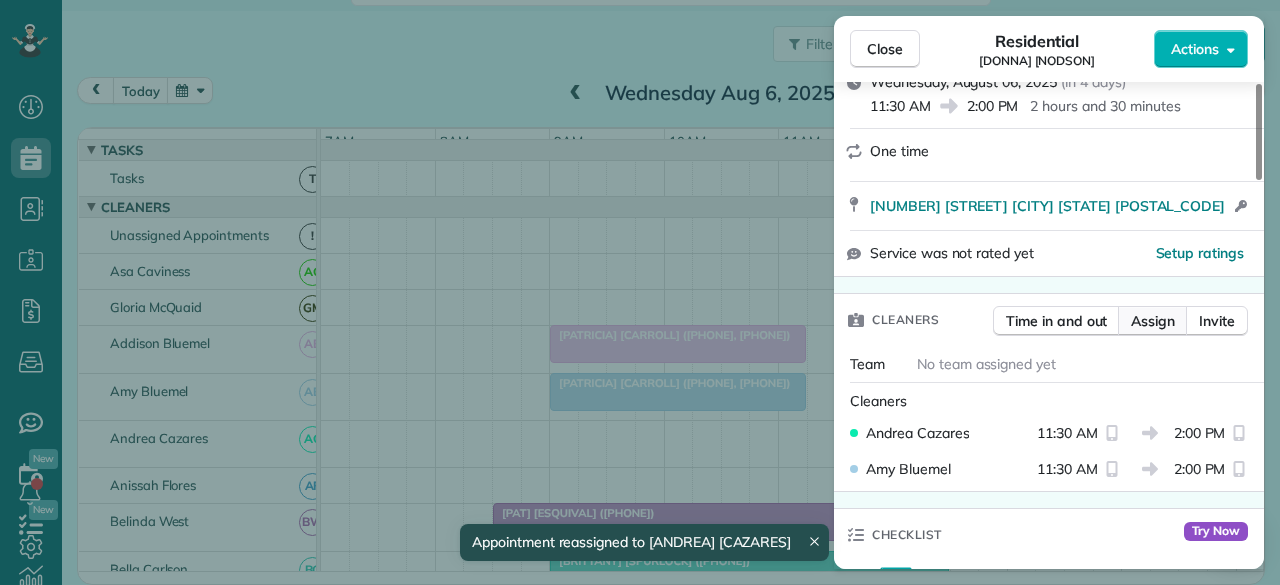 click on "Assign" at bounding box center [1153, 321] 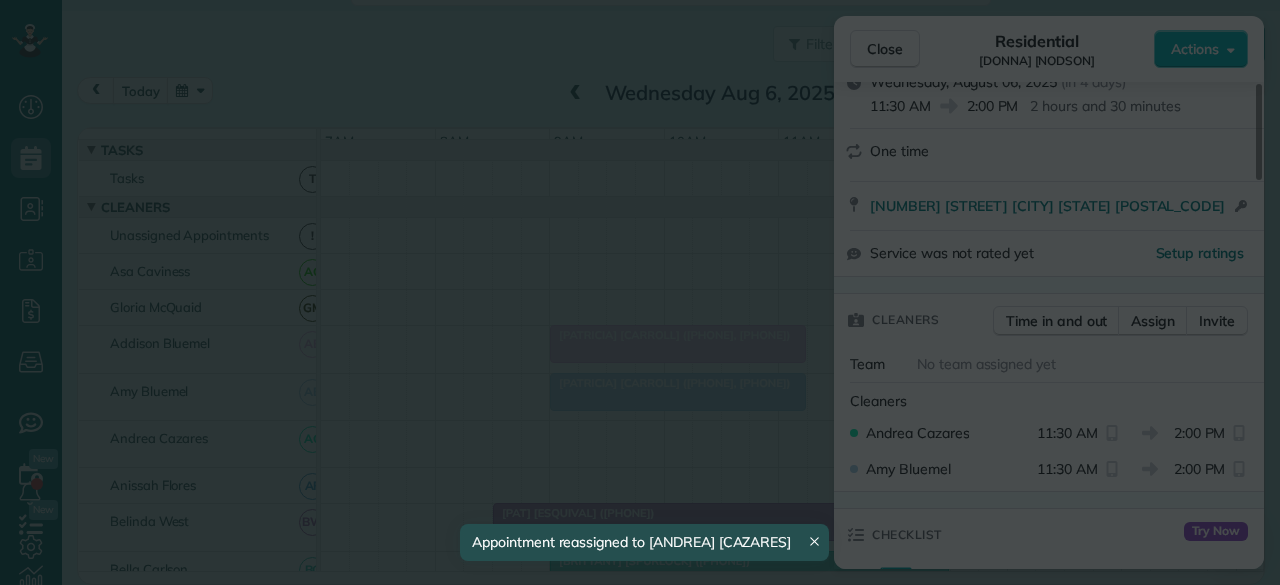scroll, scrollTop: 0, scrollLeft: 0, axis: both 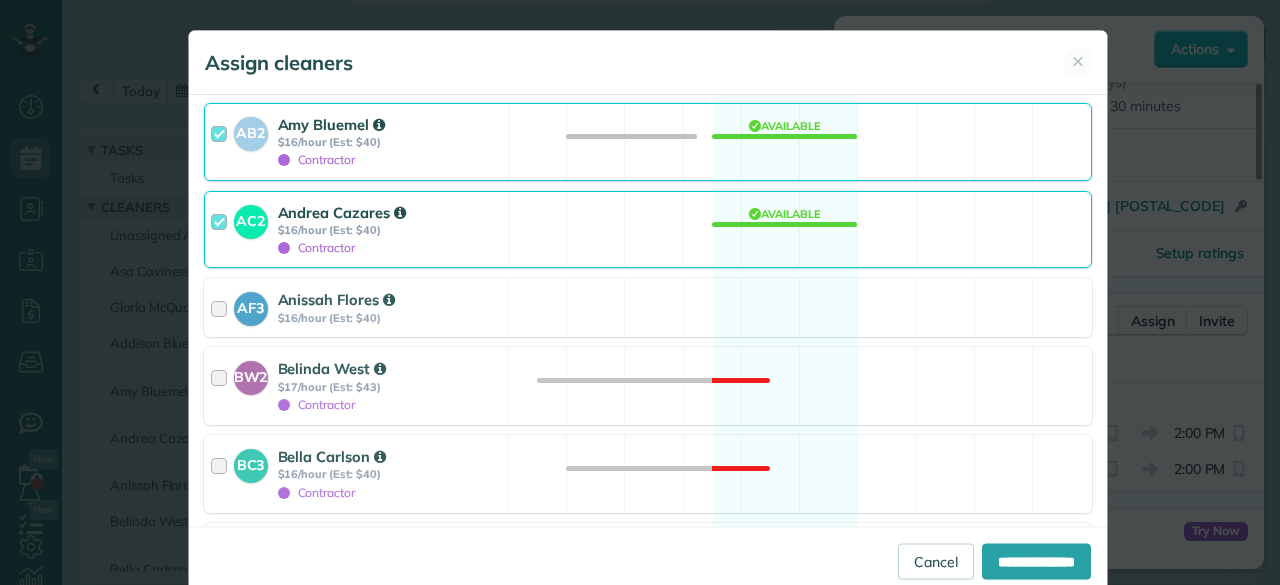 click on "Amy Bluemel" at bounding box center [332, 124] 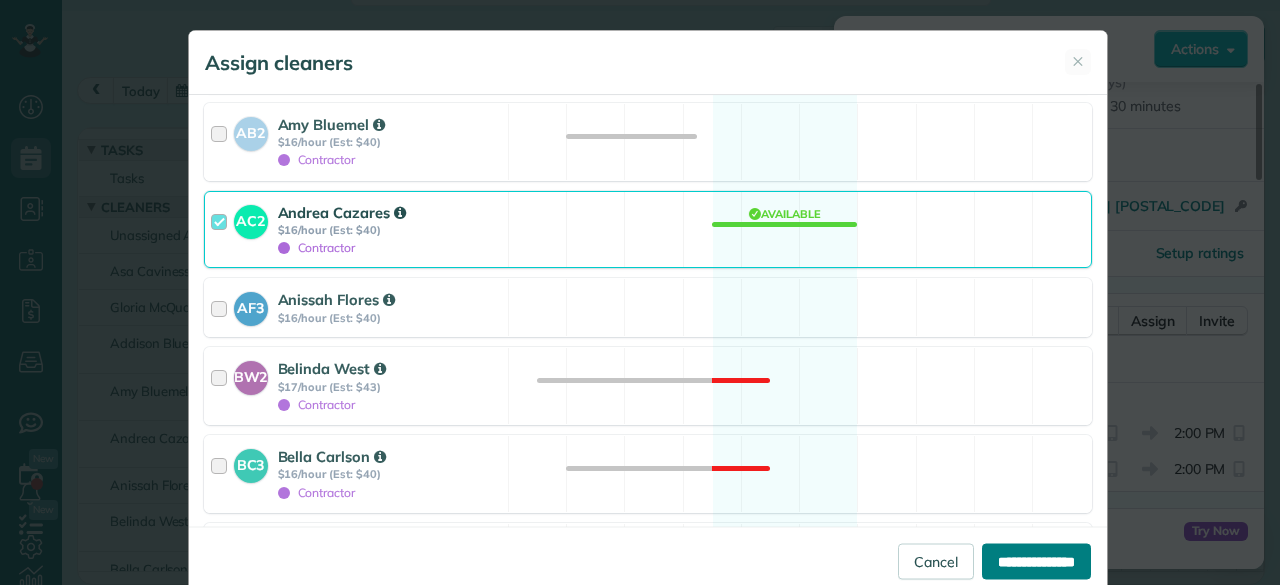 click on "**********" at bounding box center (1036, 561) 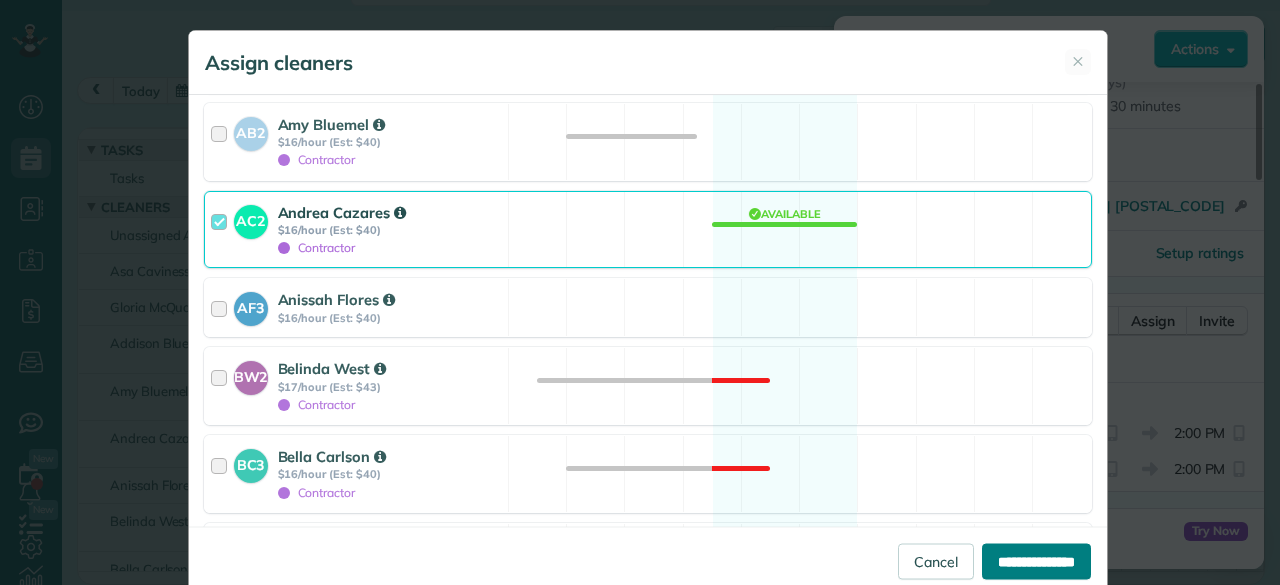 type on "**********" 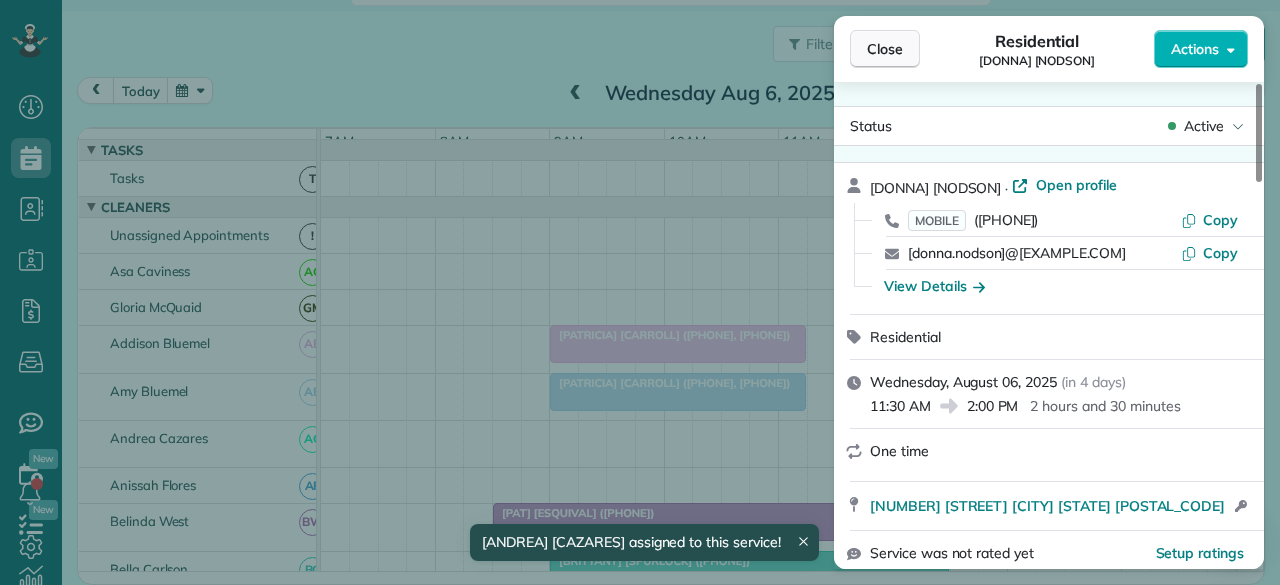 click on "Close" at bounding box center (885, 49) 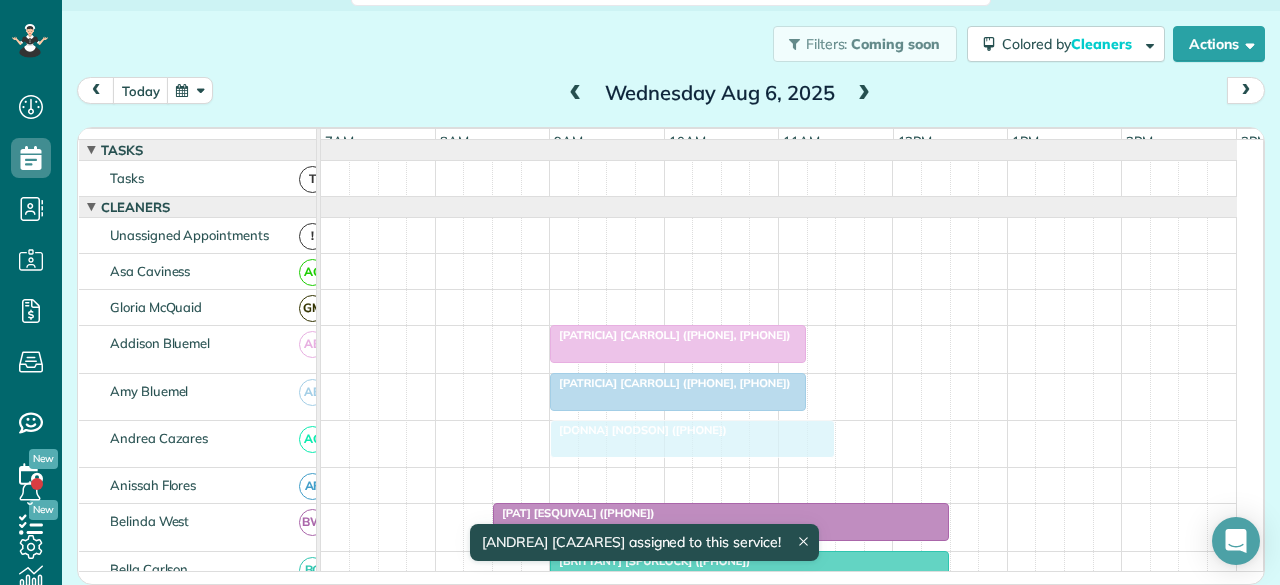 drag, startPoint x: 884, startPoint y: 443, endPoint x: 593, endPoint y: 442, distance: 291.0017 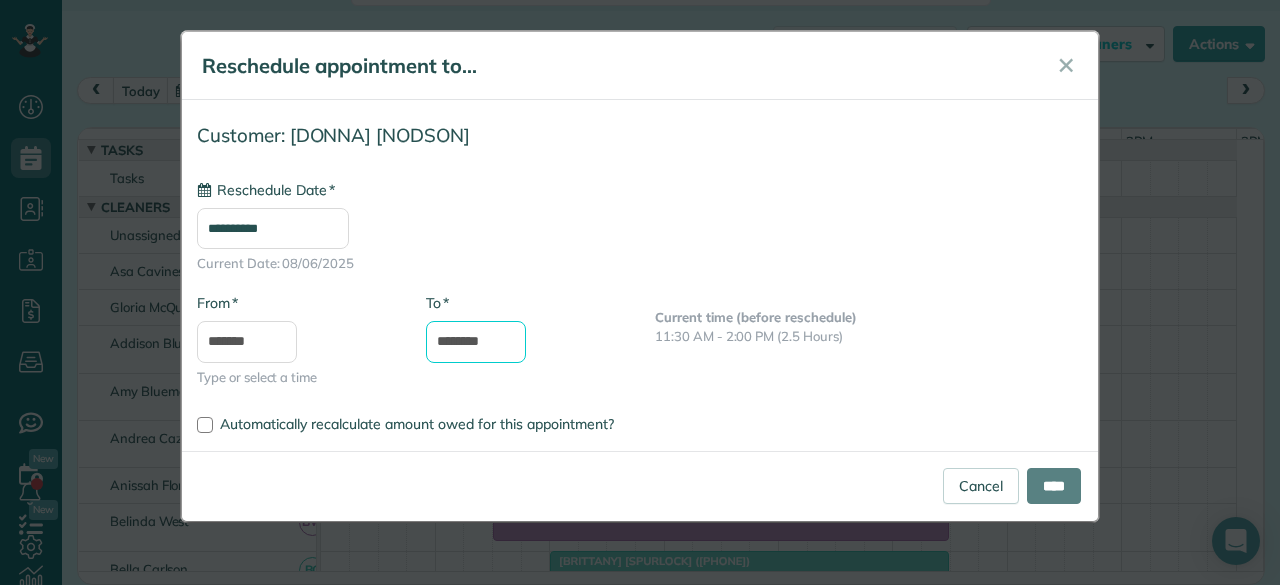 click on "********" at bounding box center [476, 342] 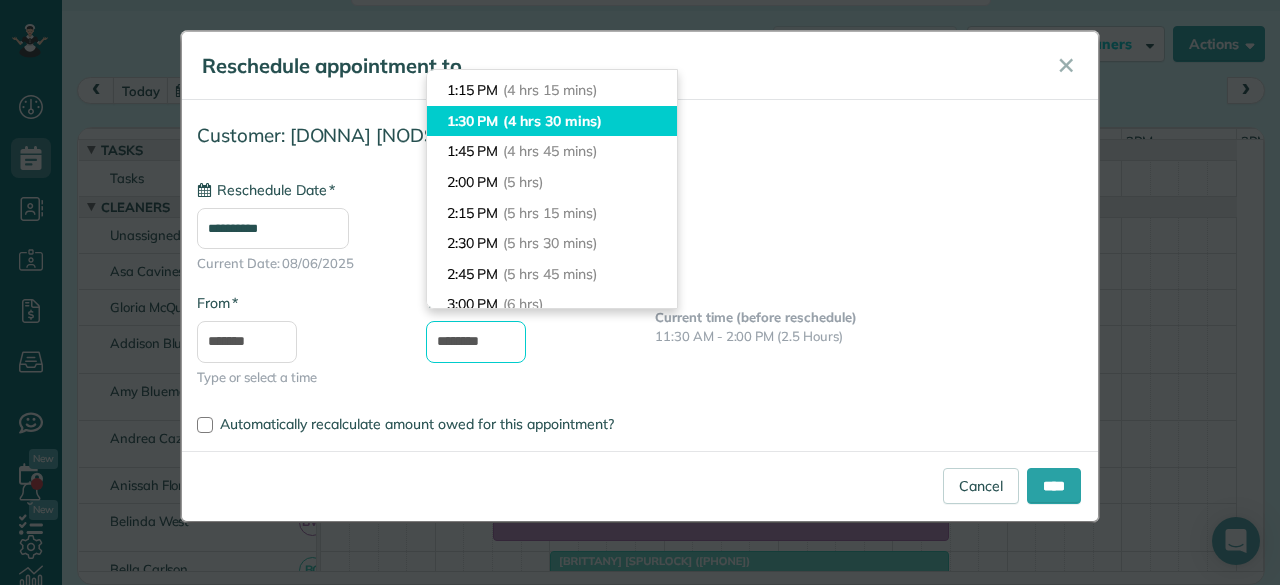 scroll, scrollTop: 574, scrollLeft: 0, axis: vertical 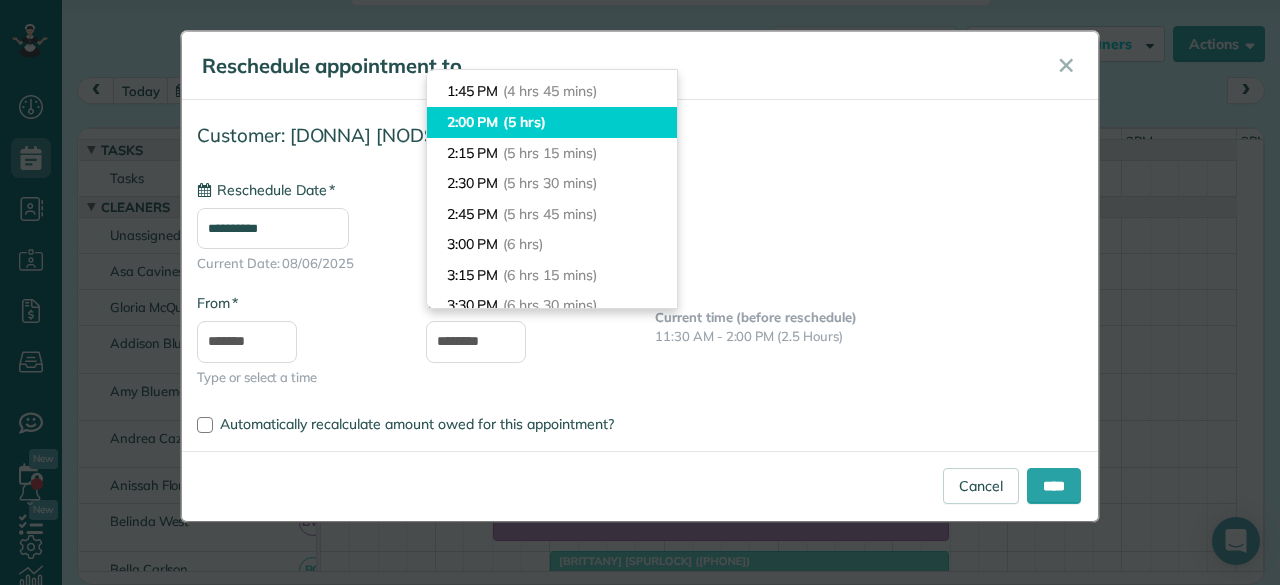 type on "*******" 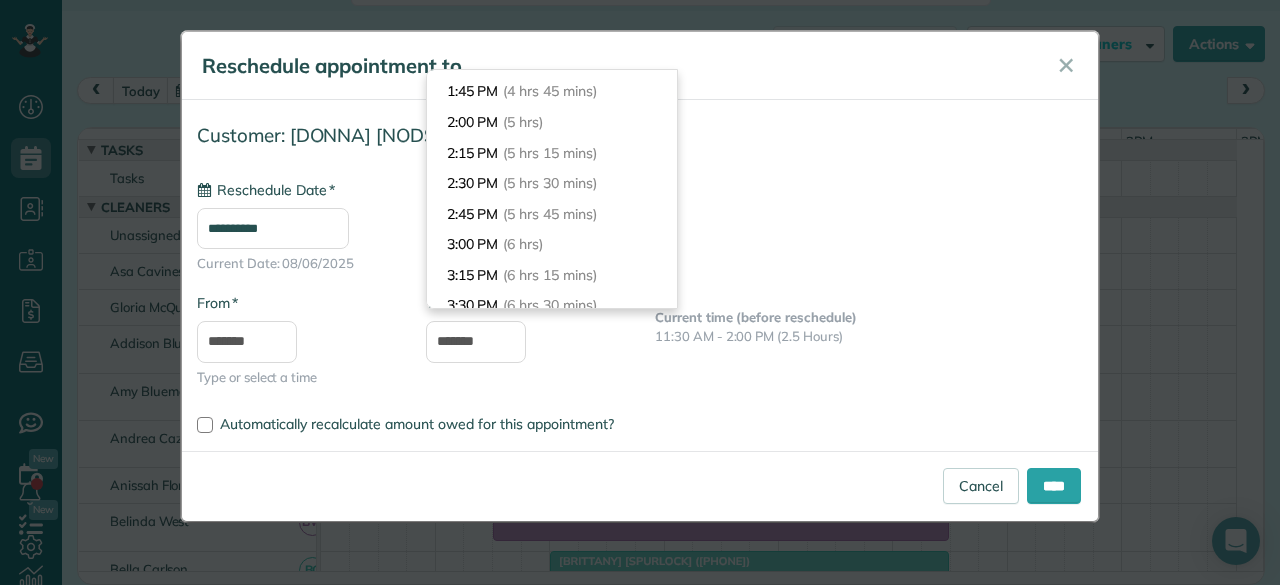 drag, startPoint x: 500, startPoint y: 112, endPoint x: 412, endPoint y: 230, distance: 147.20055 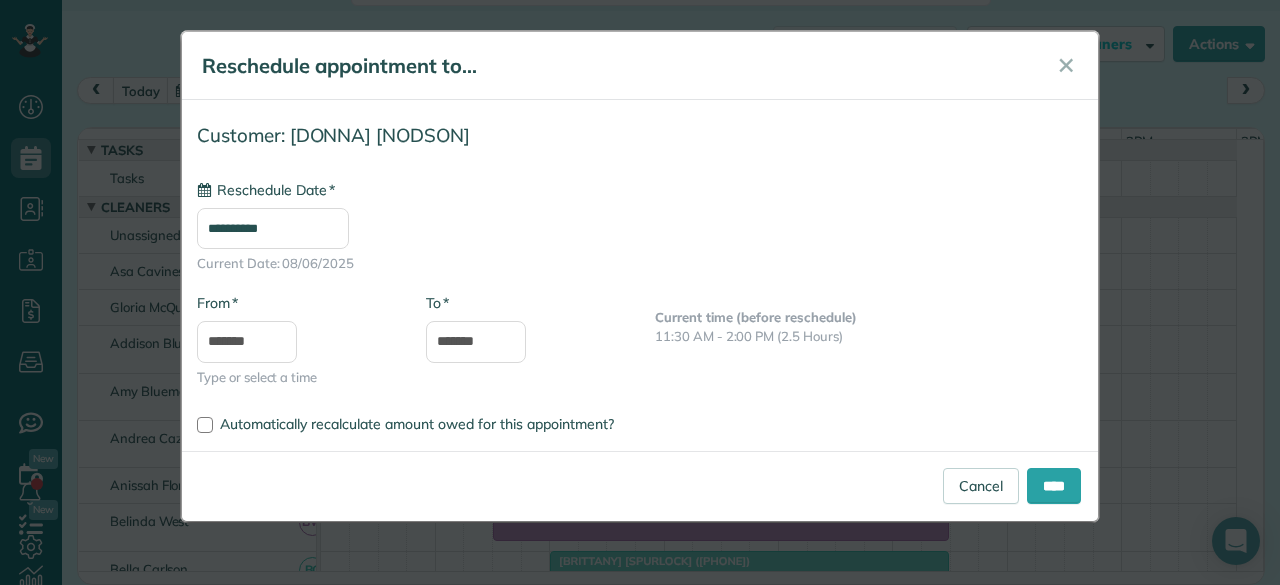 click on "**********" at bounding box center (273, 228) 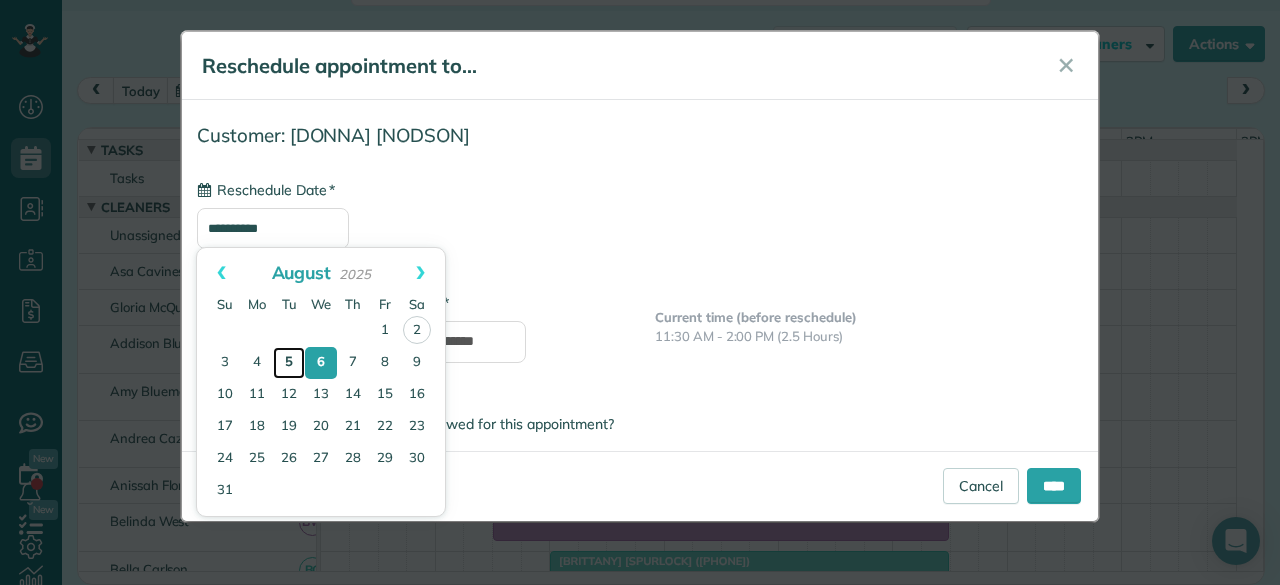 click on "5" at bounding box center [289, 363] 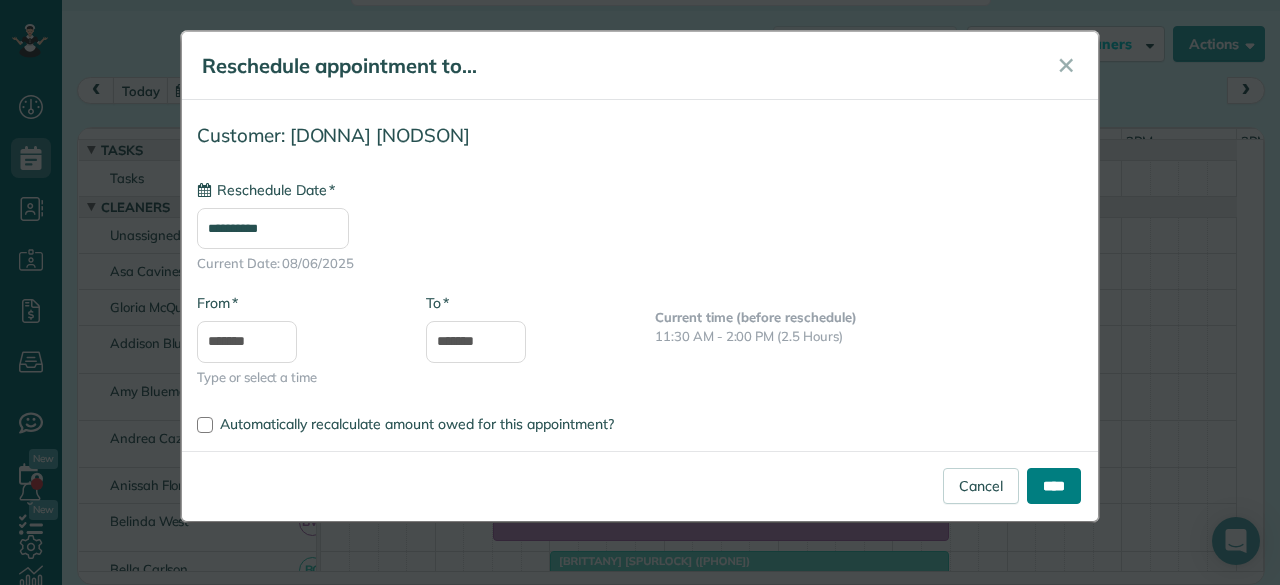 click on "****" at bounding box center (1054, 486) 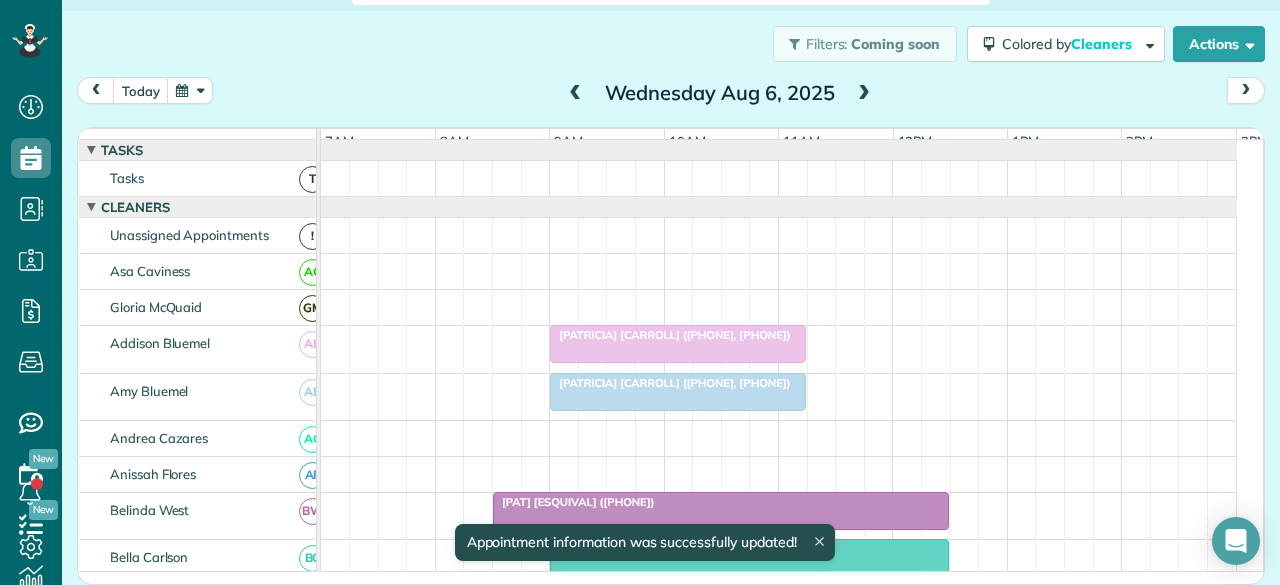 scroll, scrollTop: 68, scrollLeft: 0, axis: vertical 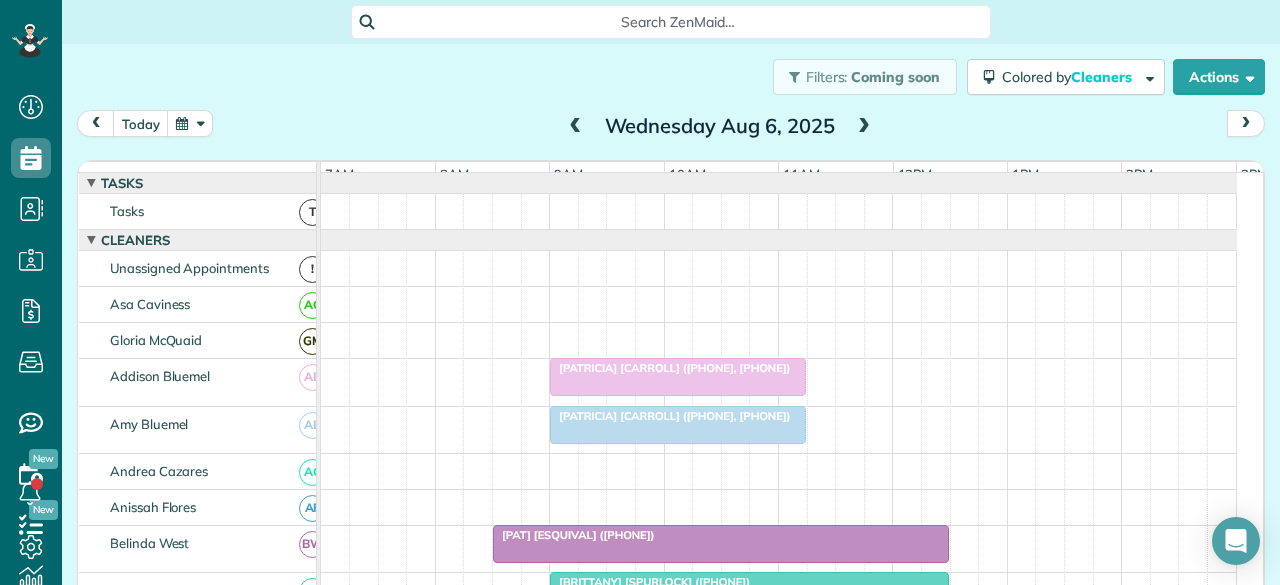 click at bounding box center (576, 127) 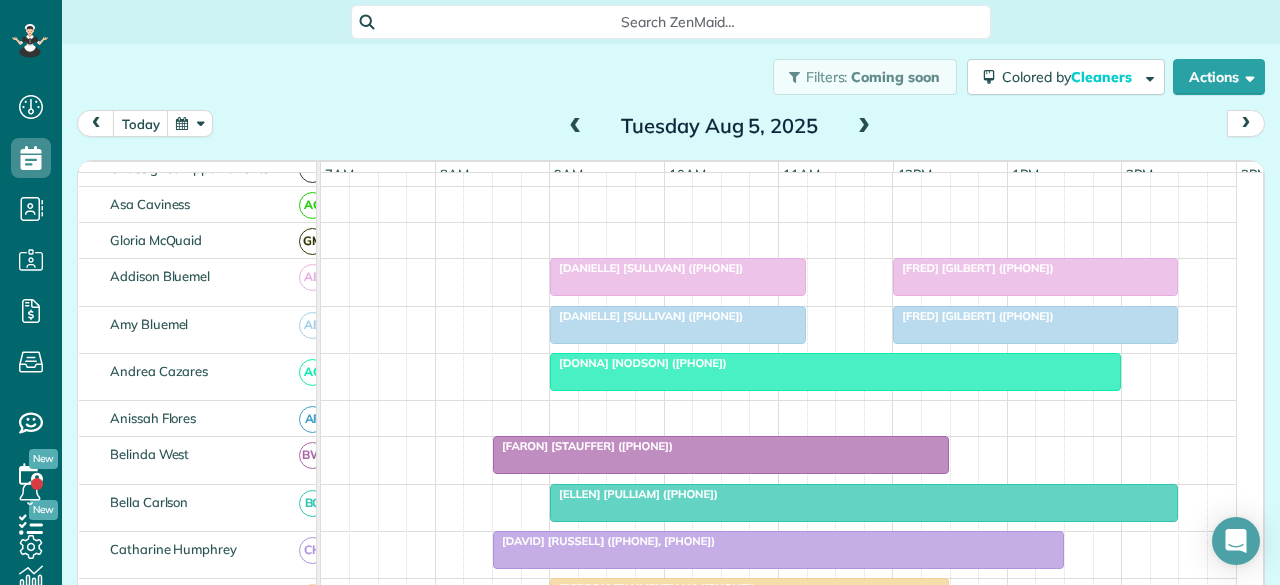 click on "Donna Nodson (+19453411550)" at bounding box center [638, 363] 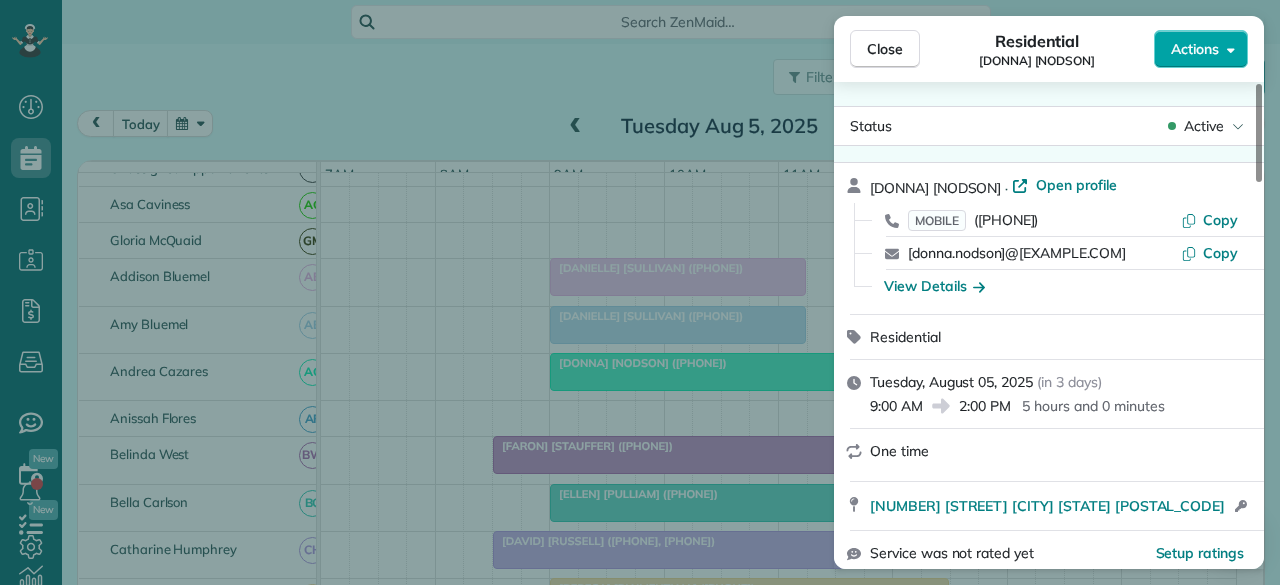 click on "Actions" at bounding box center [1201, 49] 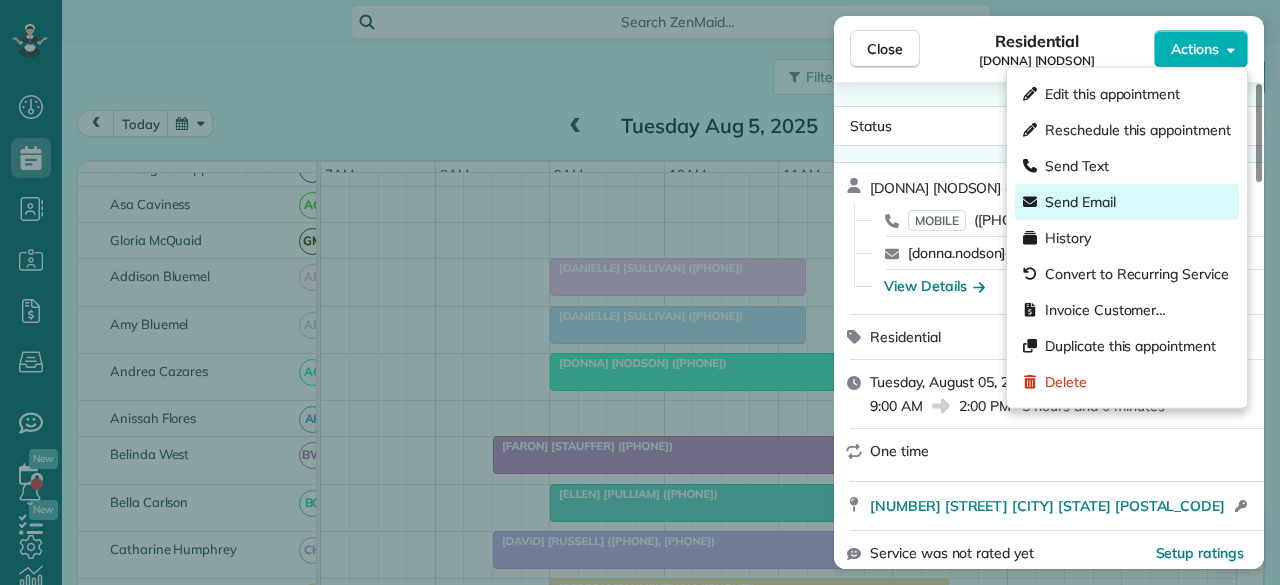click on "Send Email" at bounding box center [1080, 202] 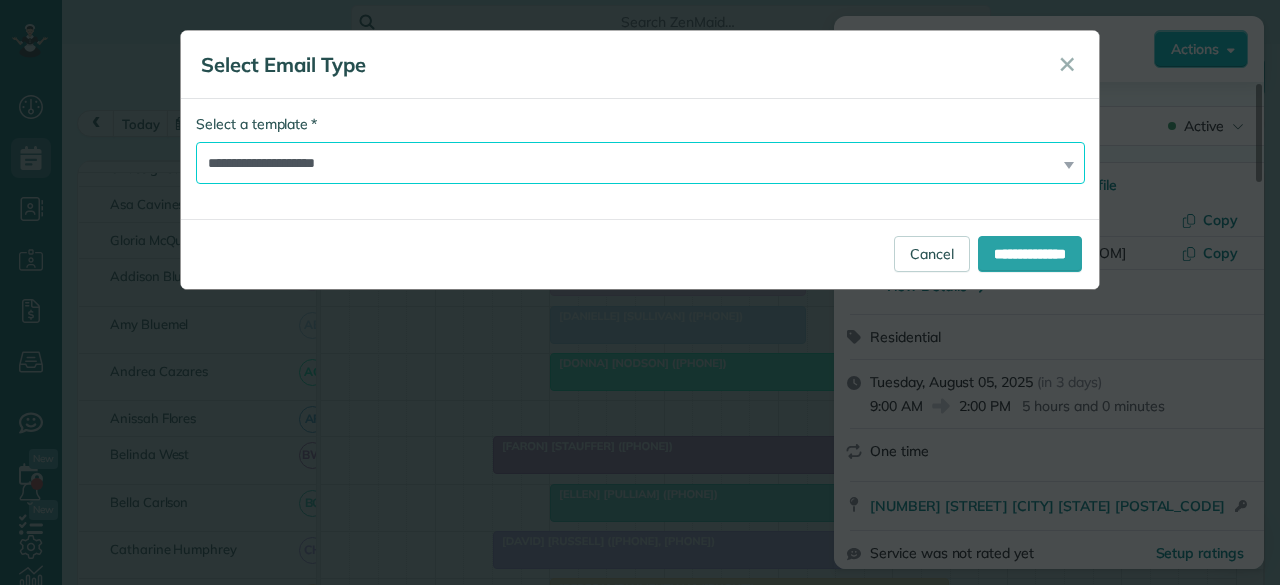 drag, startPoint x: 294, startPoint y: 174, endPoint x: 286, endPoint y: 182, distance: 11.313708 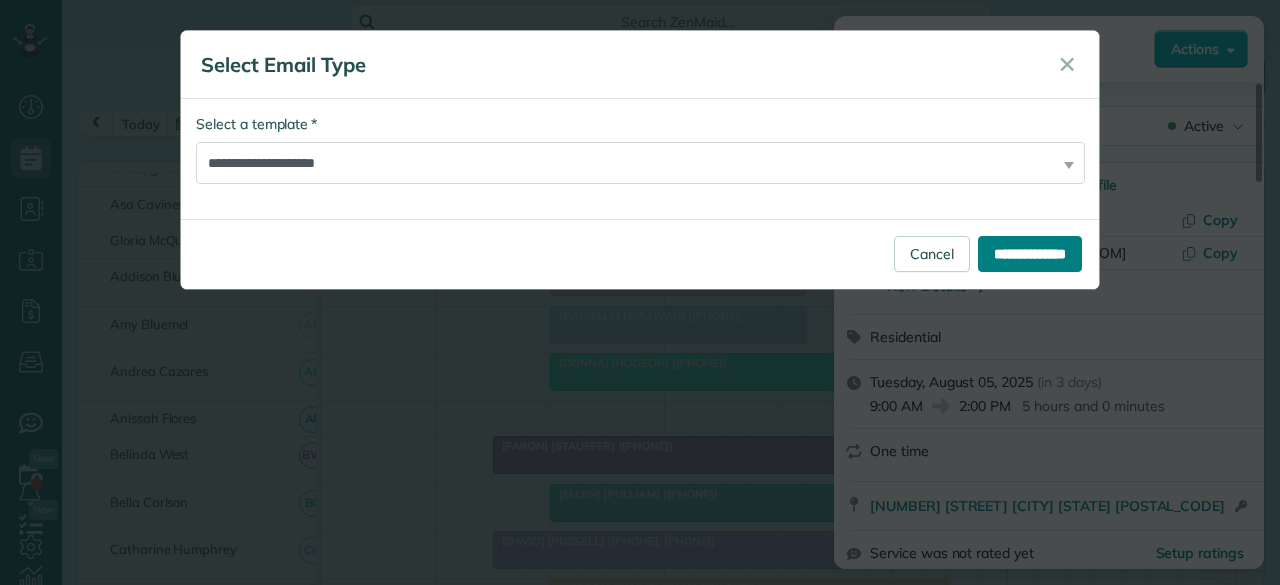 click on "**********" at bounding box center [1030, 254] 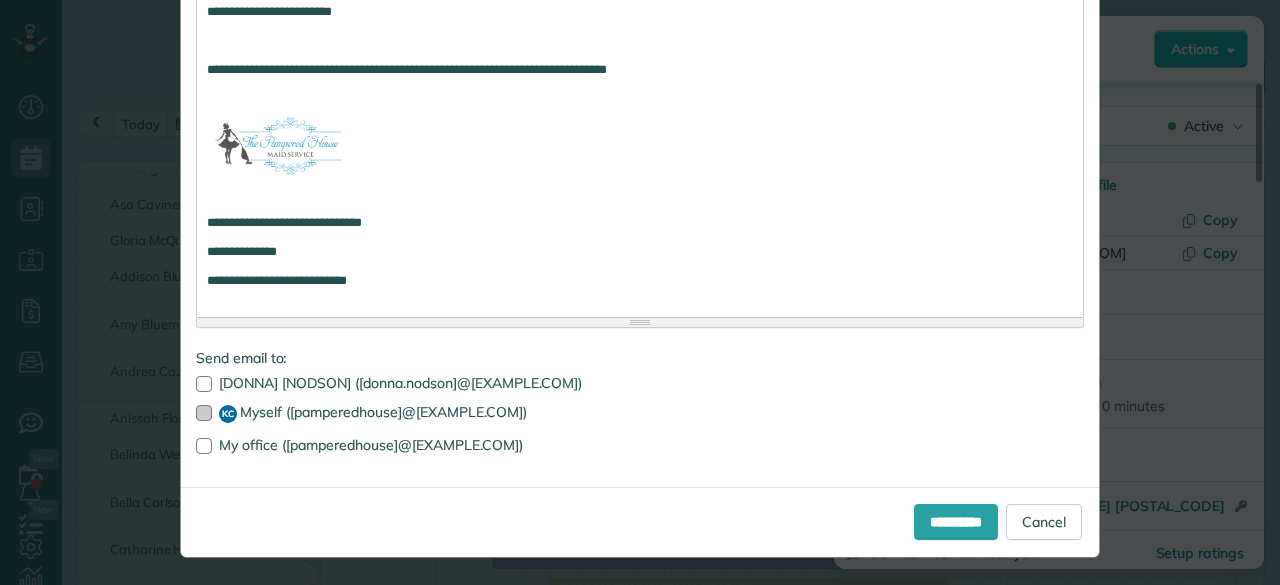 click at bounding box center [204, 413] 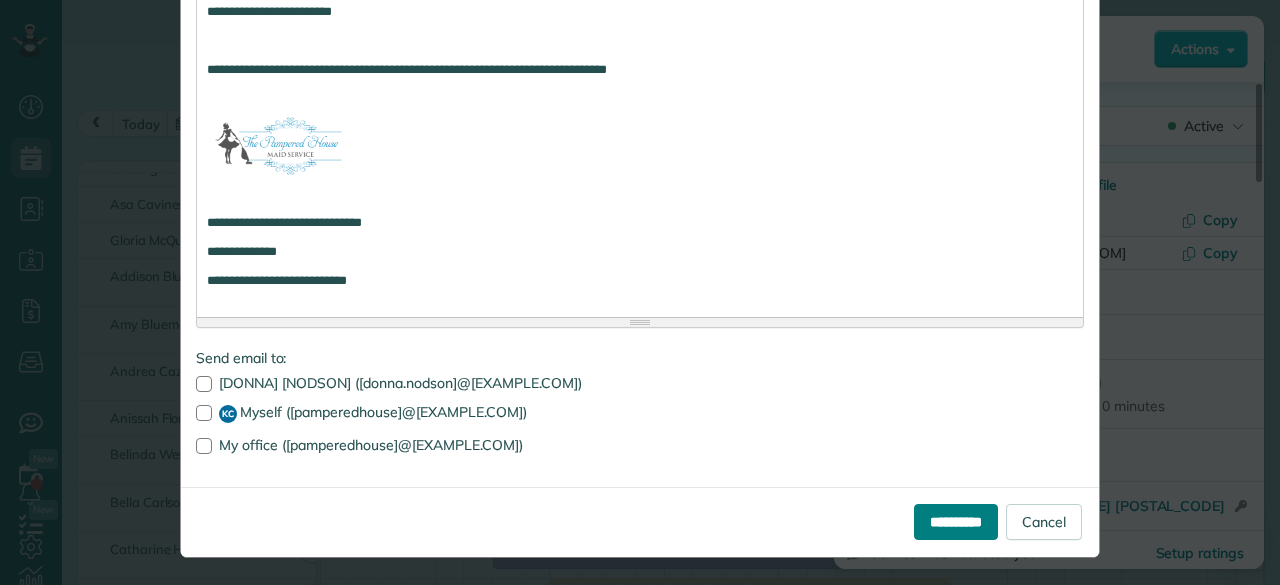 click on "**********" at bounding box center [956, 522] 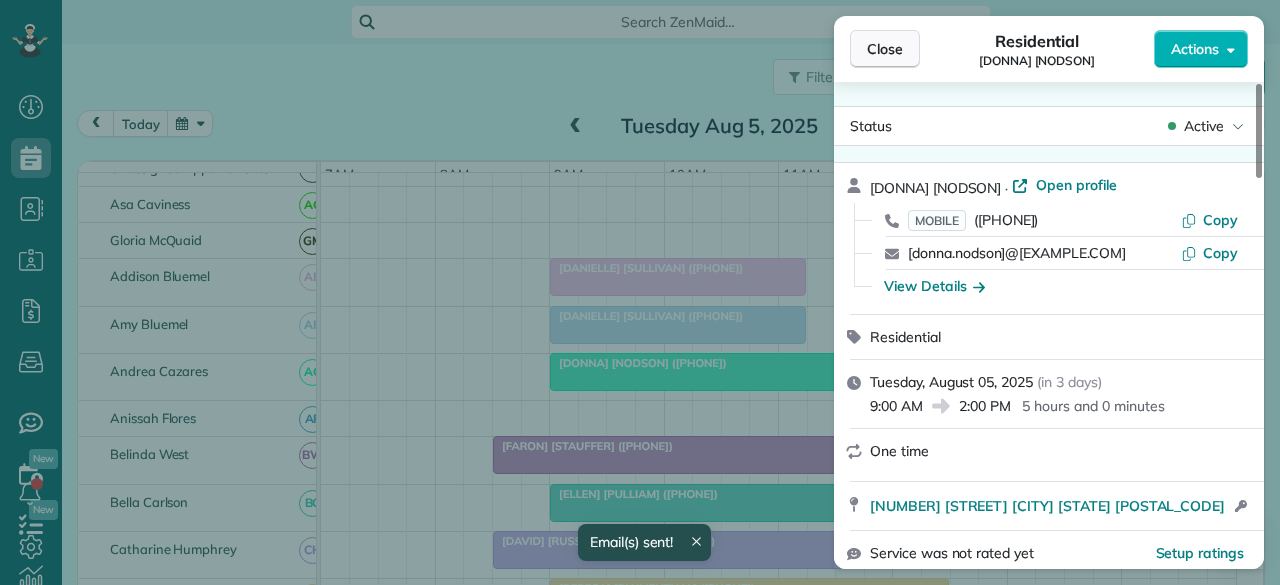 click on "Close" at bounding box center [885, 49] 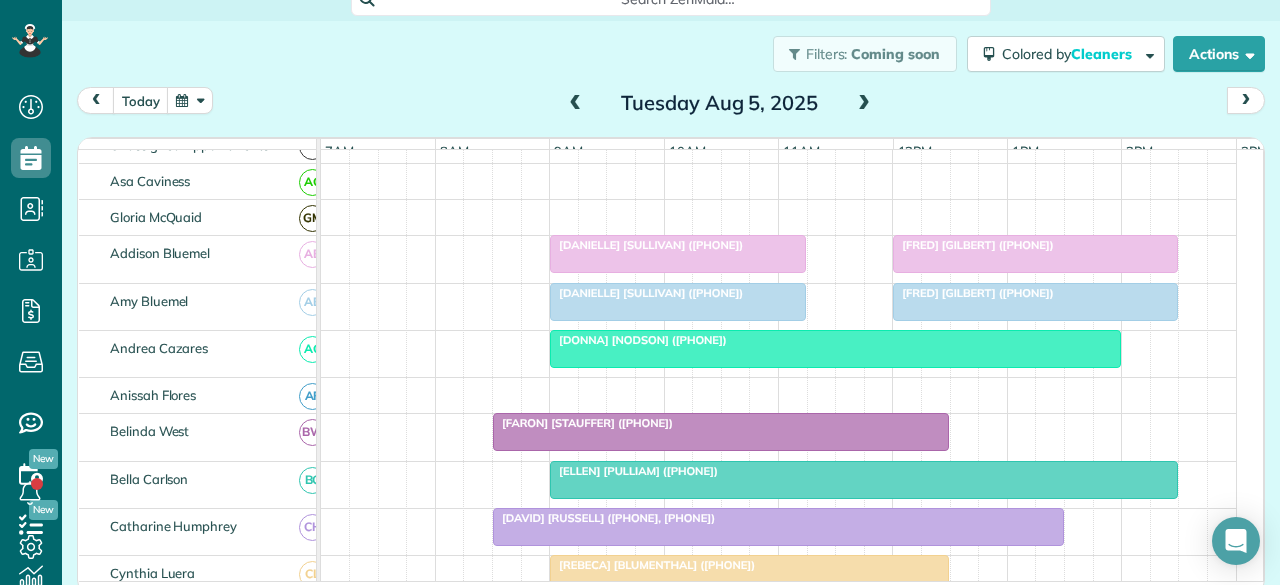 scroll, scrollTop: 33, scrollLeft: 0, axis: vertical 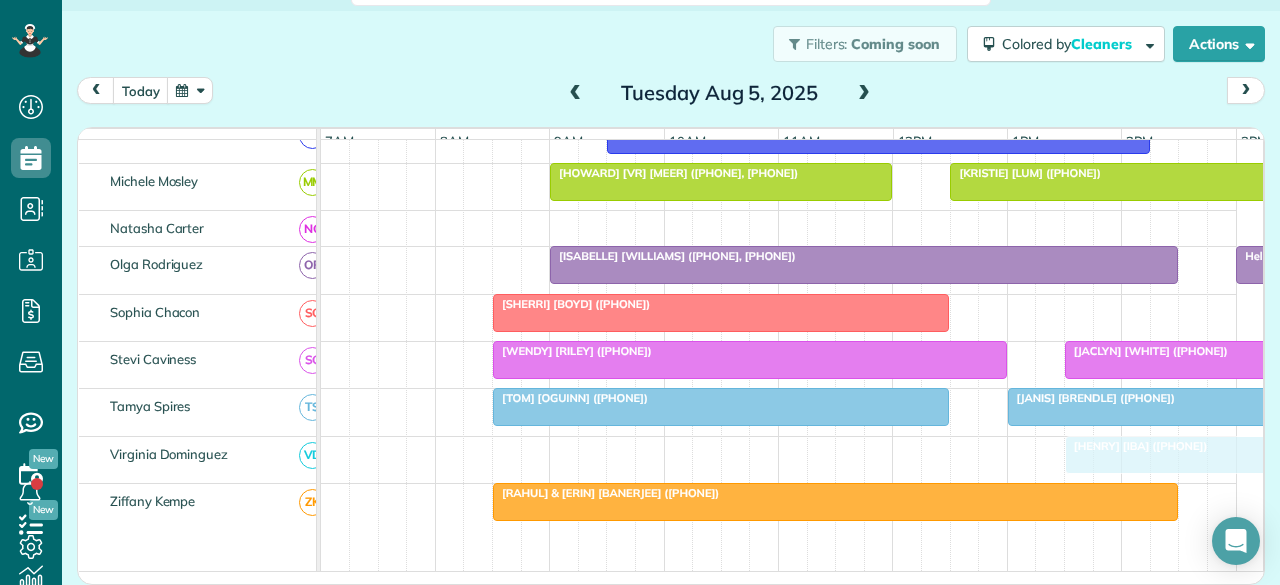 drag, startPoint x: 1076, startPoint y: 450, endPoint x: 1127, endPoint y: 448, distance: 51.0392 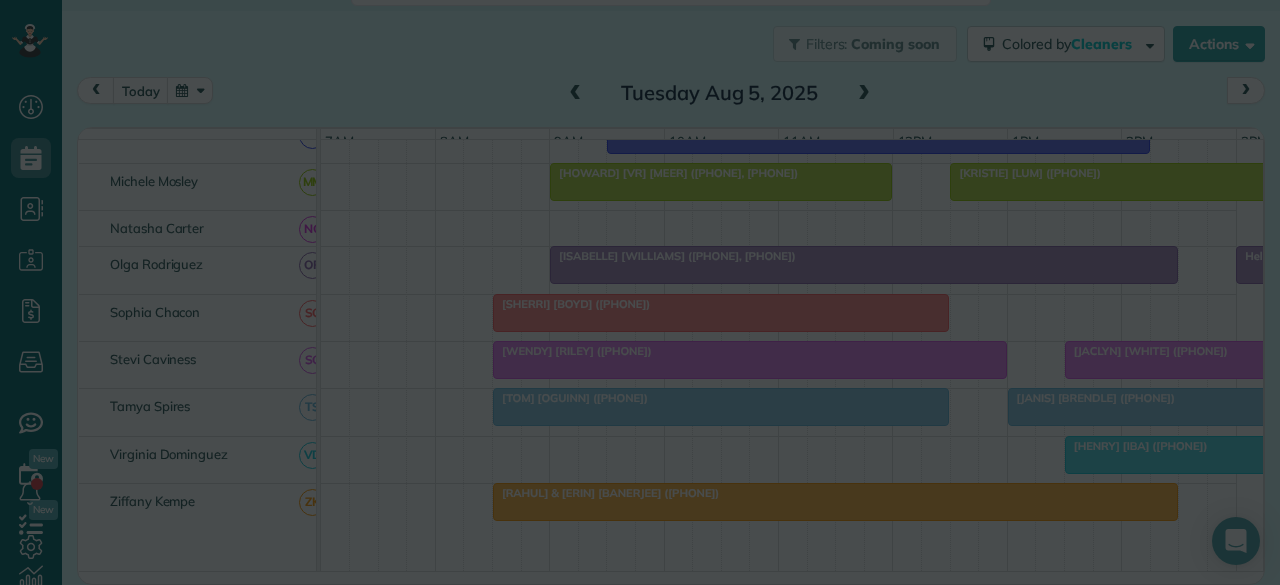 scroll, scrollTop: 32, scrollLeft: 0, axis: vertical 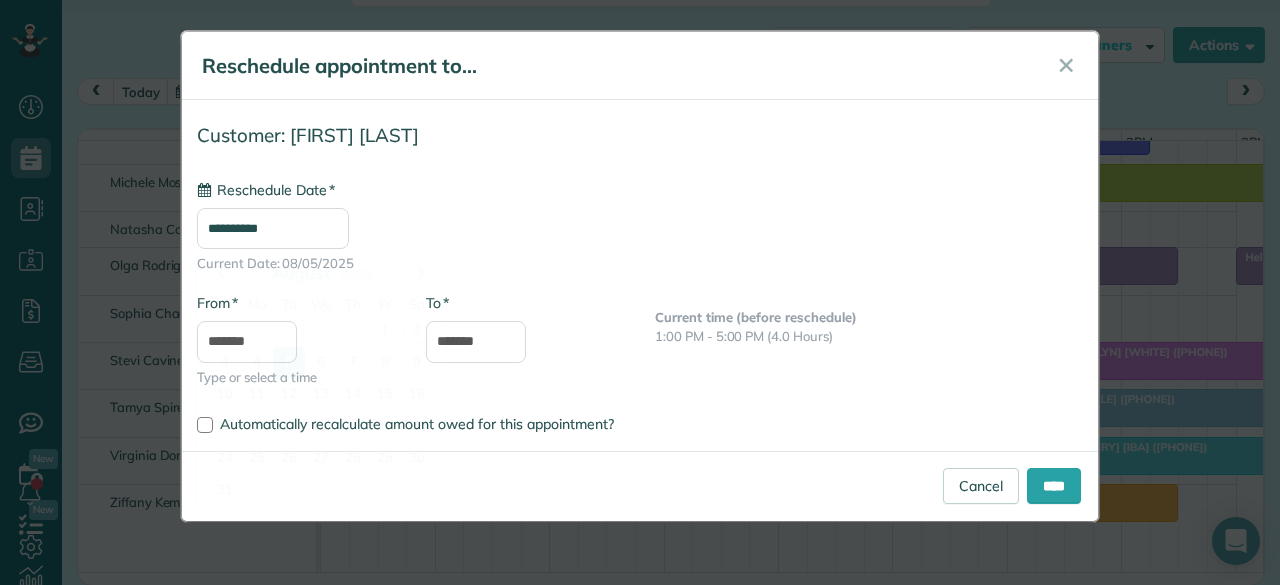 click on "**********" at bounding box center [273, 228] 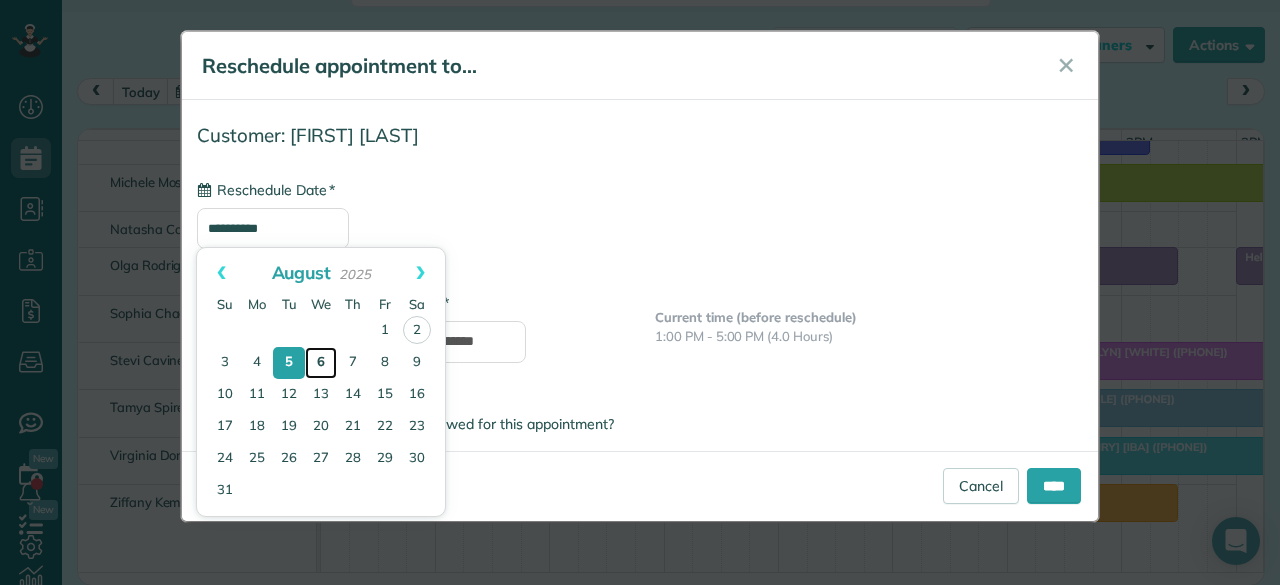 click on "6" at bounding box center (321, 363) 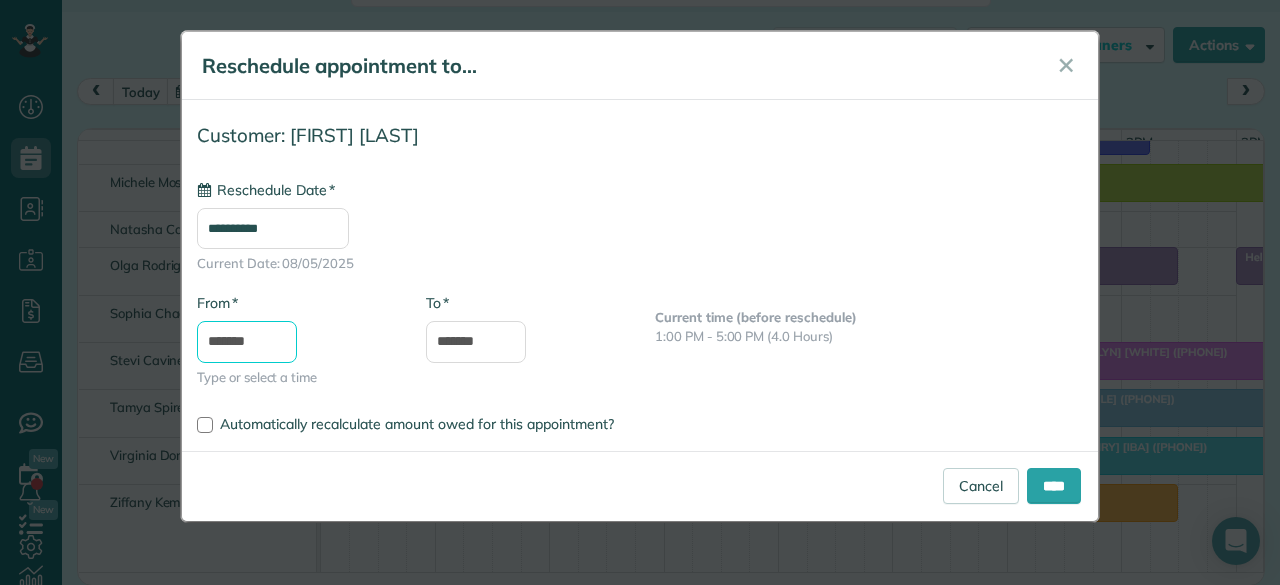 click on "*******" at bounding box center (247, 342) 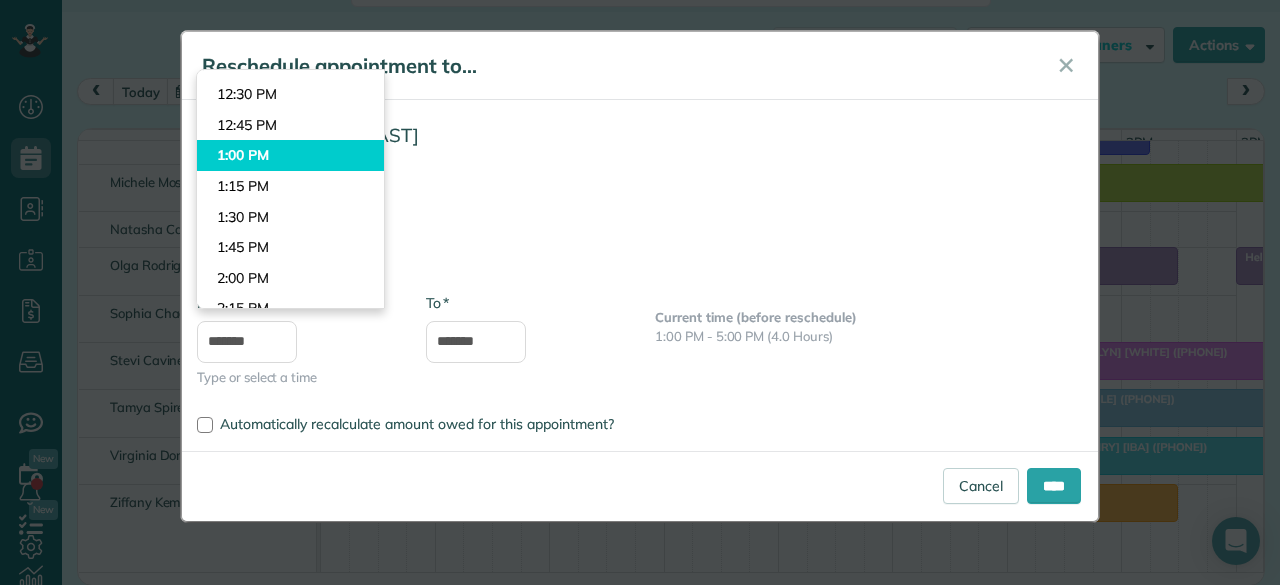 type on "*******" 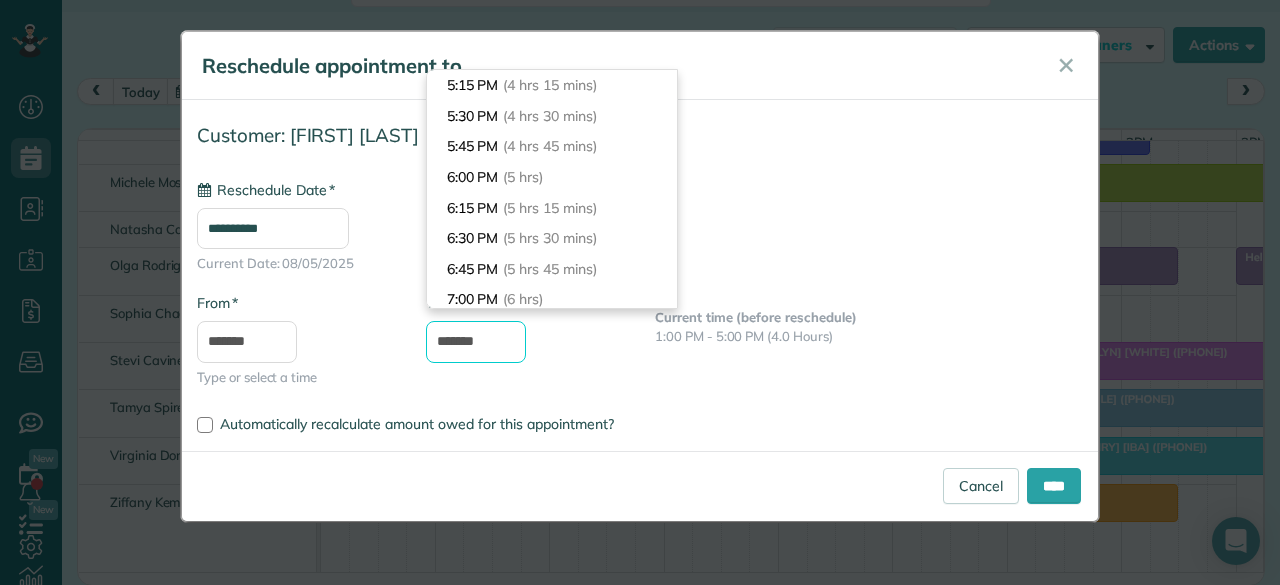 drag, startPoint x: 458, startPoint y: 345, endPoint x: 418, endPoint y: 337, distance: 40.792156 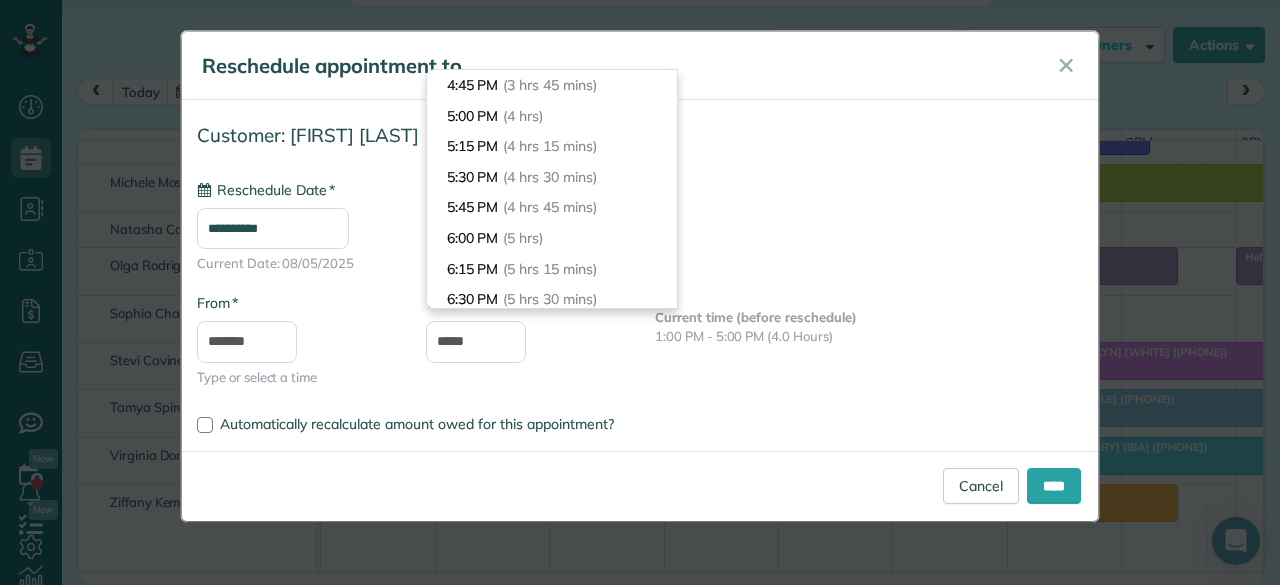 type on "*******" 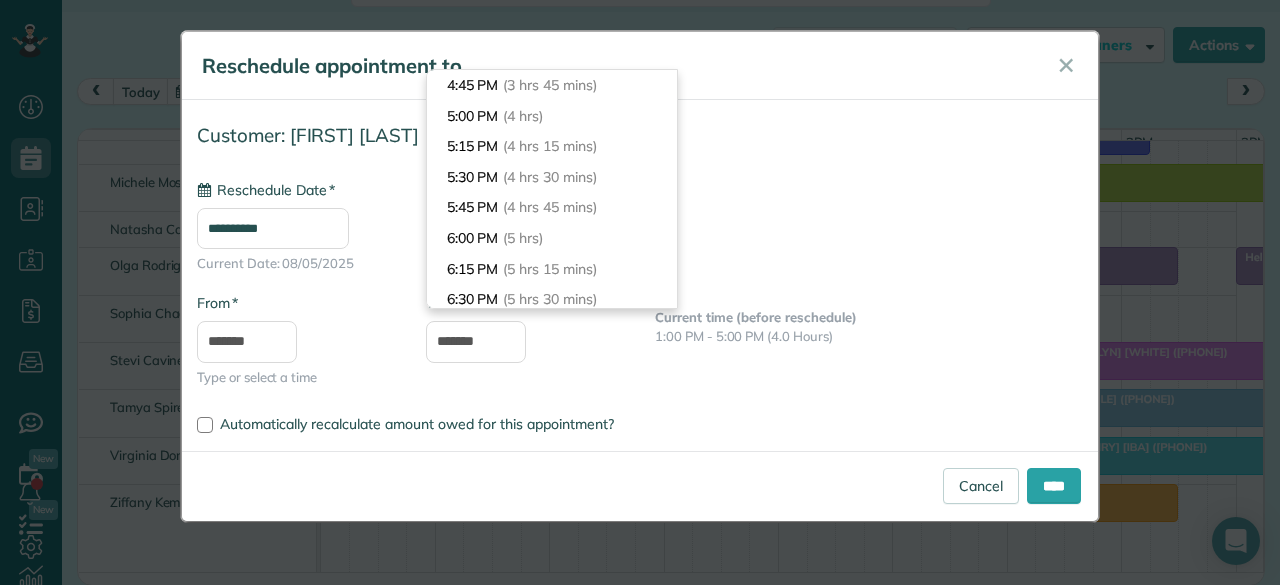 click on "**********" at bounding box center [640, 261] 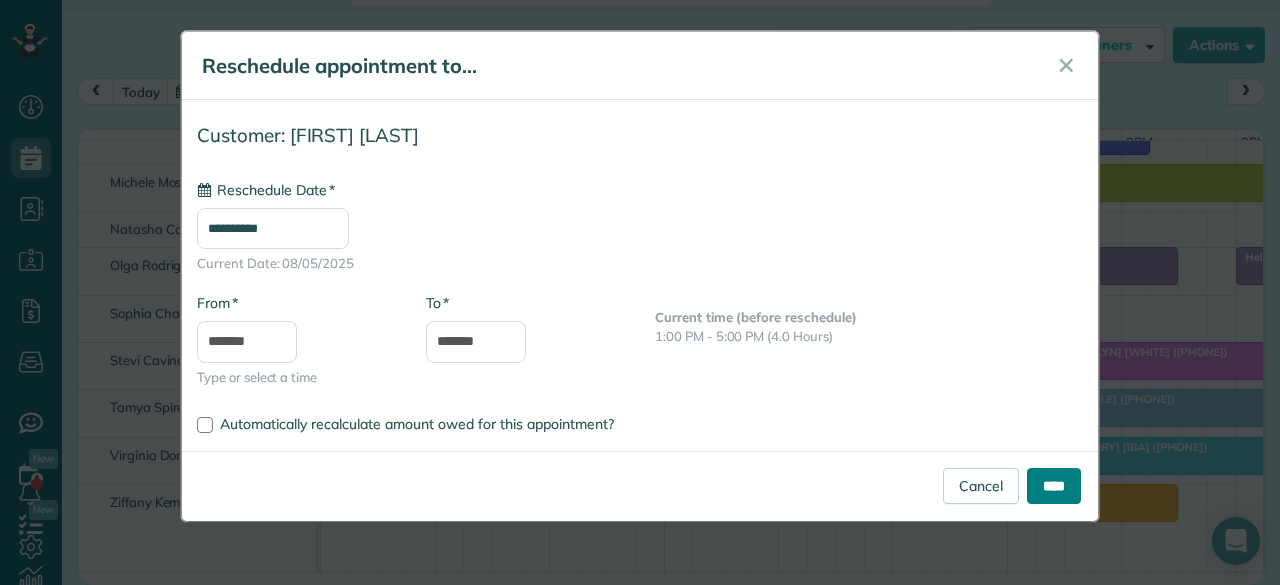 click on "****" at bounding box center (1054, 486) 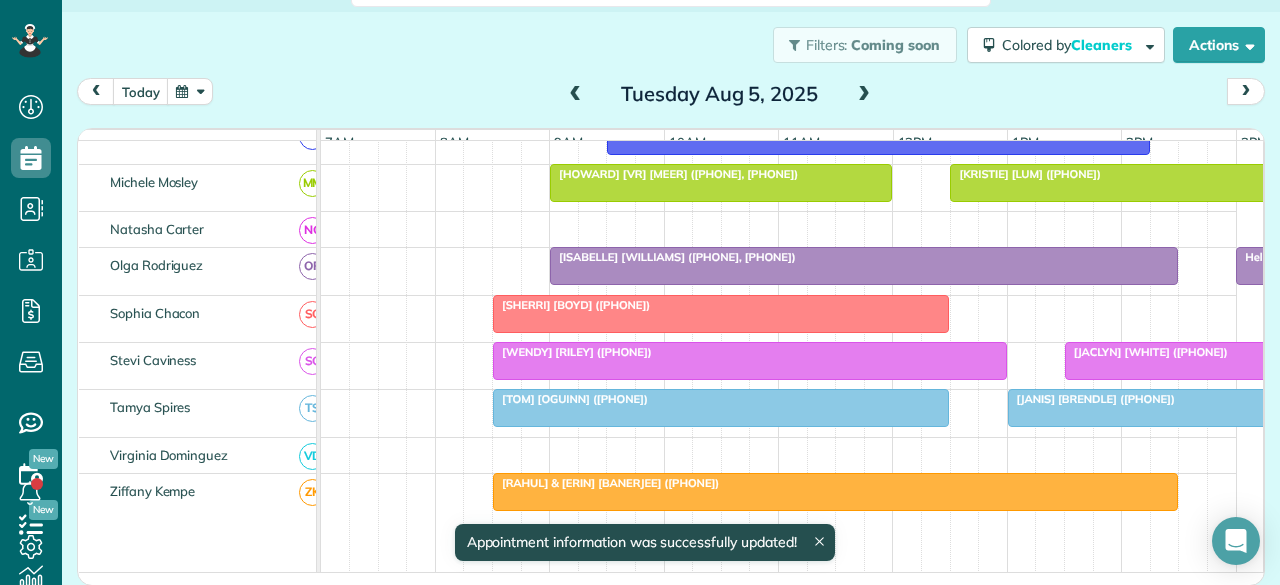 click at bounding box center [864, 95] 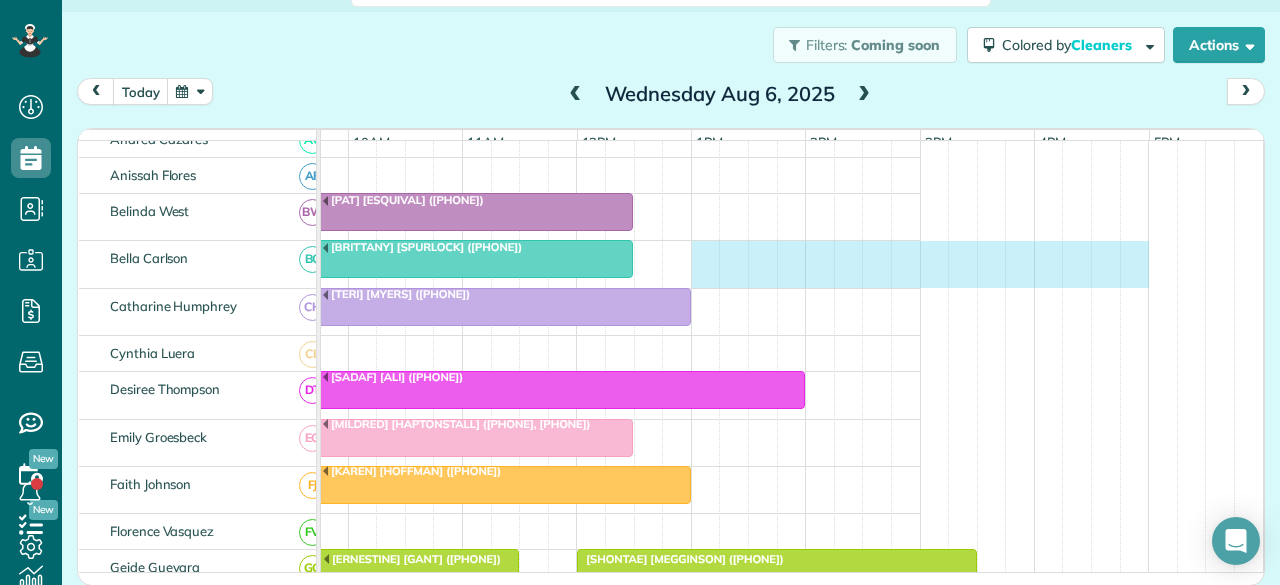 drag, startPoint x: 1009, startPoint y: 275, endPoint x: 1136, endPoint y: 261, distance: 127.769325 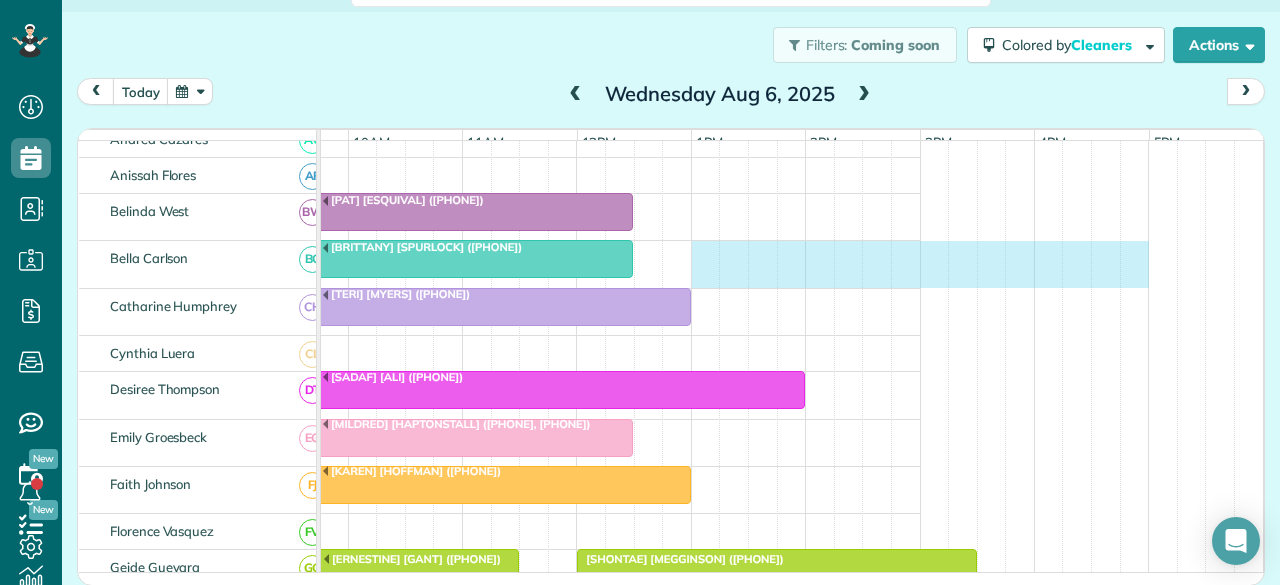 click on "Brittany Spurlock (+12544851514)" at bounding box center [463, 264] 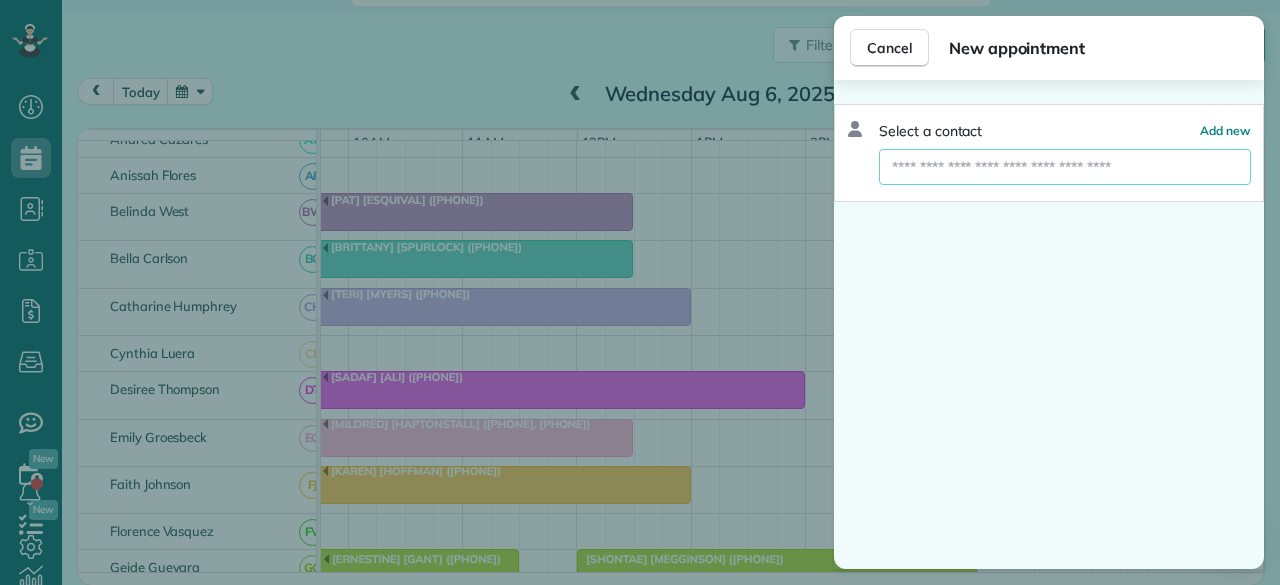 click at bounding box center (1065, 167) 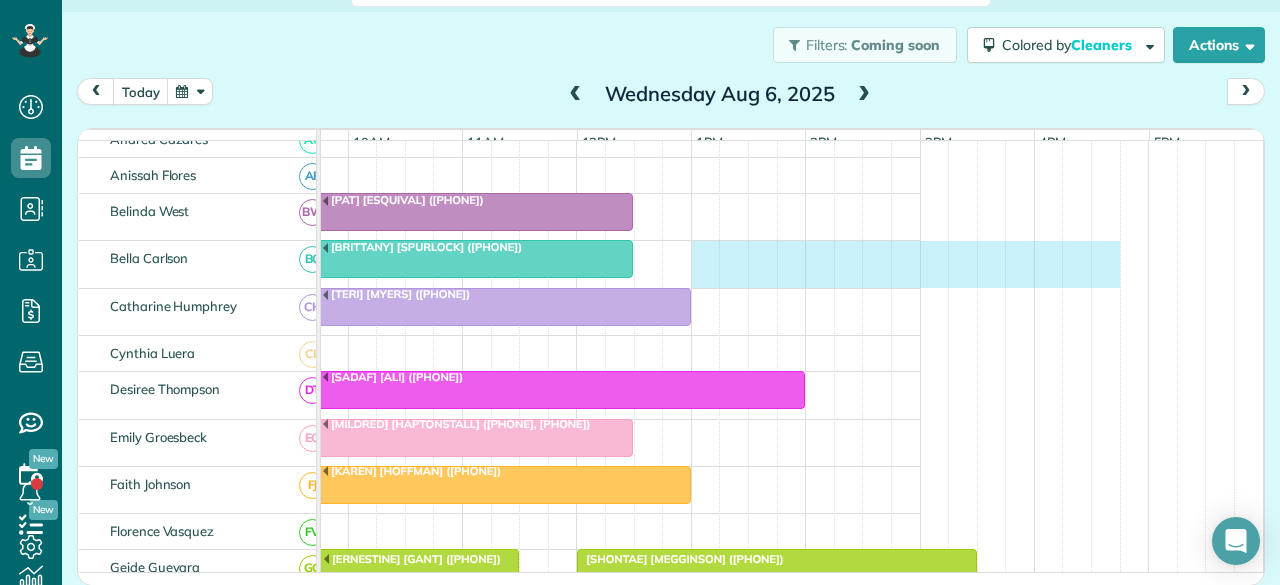 drag, startPoint x: 687, startPoint y: 265, endPoint x: 1096, endPoint y: 249, distance: 409.31284 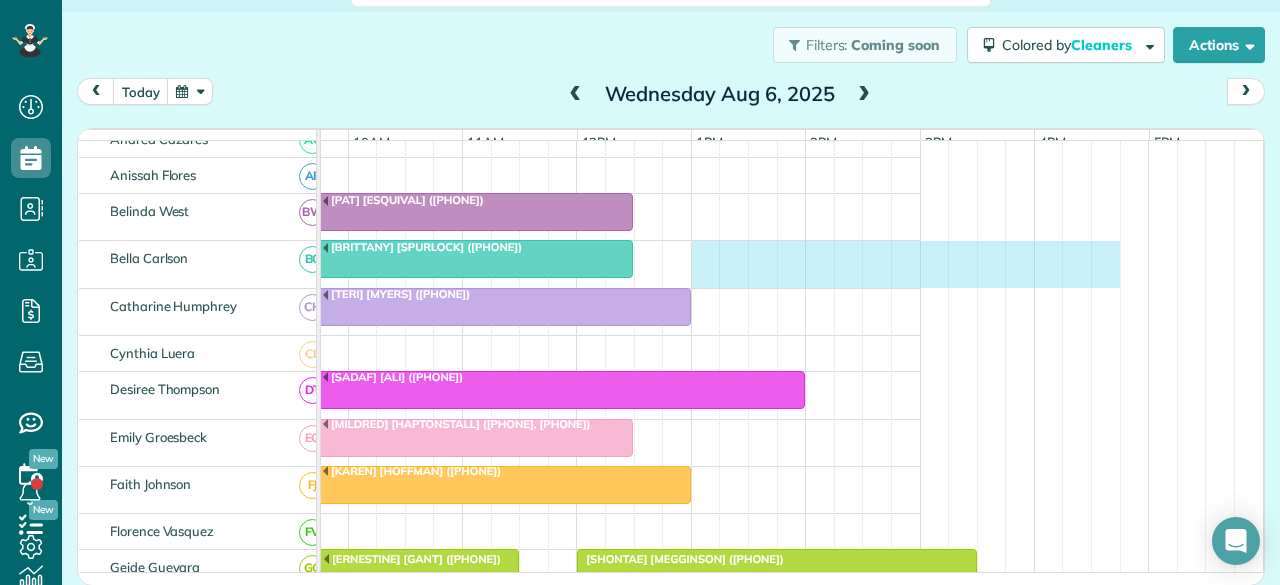 click on "Patricia Carroll (+18179801618, +18179914107)         Patricia Carroll (+18179801618, +18179914107)                         Pat Esquival (+18176751595)         Brittany Spurlock (+12544851514)         Teri Myers (+18179050893)                 Sadaf Ali (+14792836049)         Mildred Haptonstall (+12149788032, +18178458745)         Karen Hoffman (+17207378460)                 Ernestine Gant (+18175616493) Shontae Megginson (+12056018611)         Jerelyn Grader (+18174807617)                 Staci McCally (+18178636769)         April Casselman (+16823586538) Rachel Ramirez (+18594337934)         Anne Johnson (+15127853583)         Kala Tisdell (+19724670038)                 Jeffrey Gillman (+12142898106)         James Watkins (+18179461308, +18173794185)         Mary Reeder (+14697896279, +19722645131, +14698781677) Yvonne White (+18174752025, +18174591495)         Pu Tech (+18174786422, +18178329444) Alexis Penn (+12147891801)" at bounding box center (463, 732) 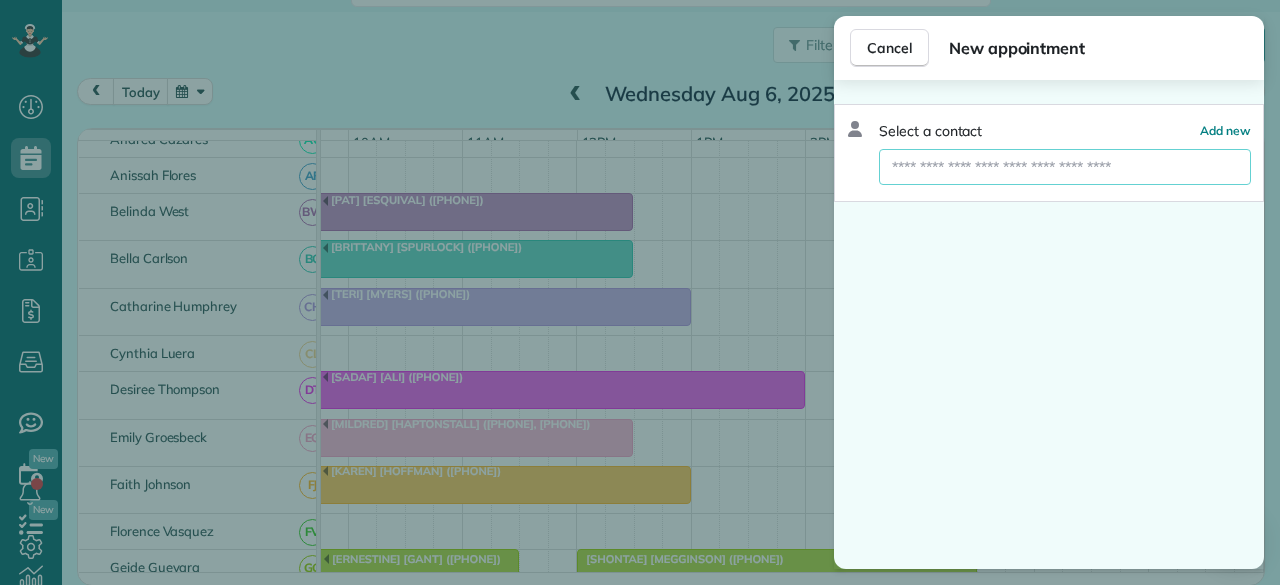 click at bounding box center [1065, 167] 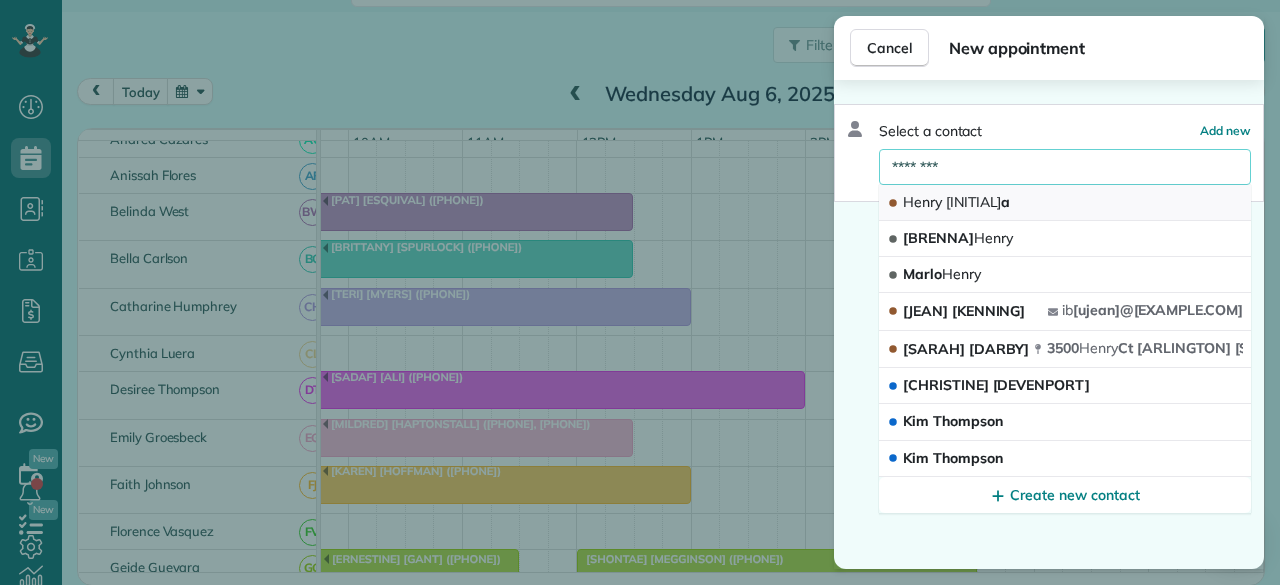 type on "********" 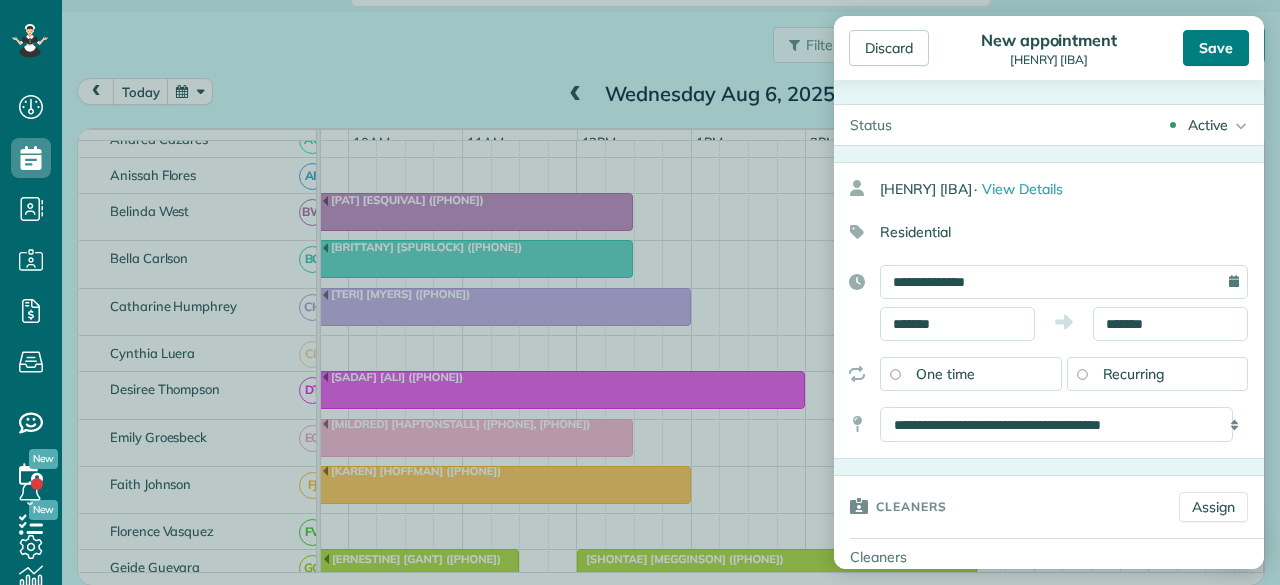 click on "Save" at bounding box center (1216, 48) 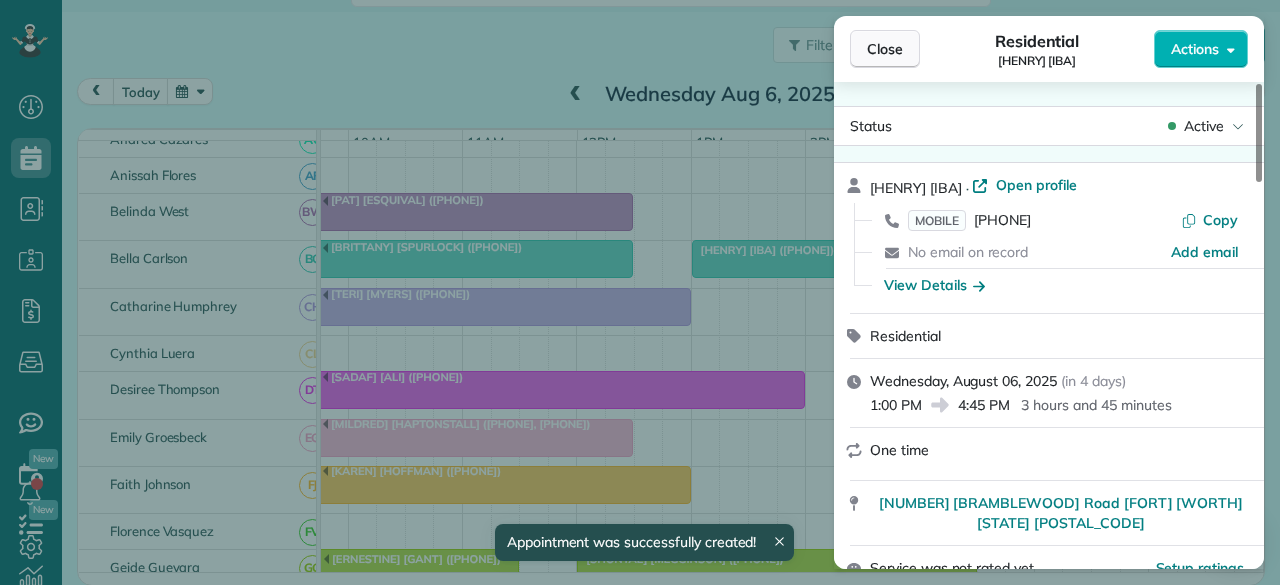 click on "Close" at bounding box center [885, 49] 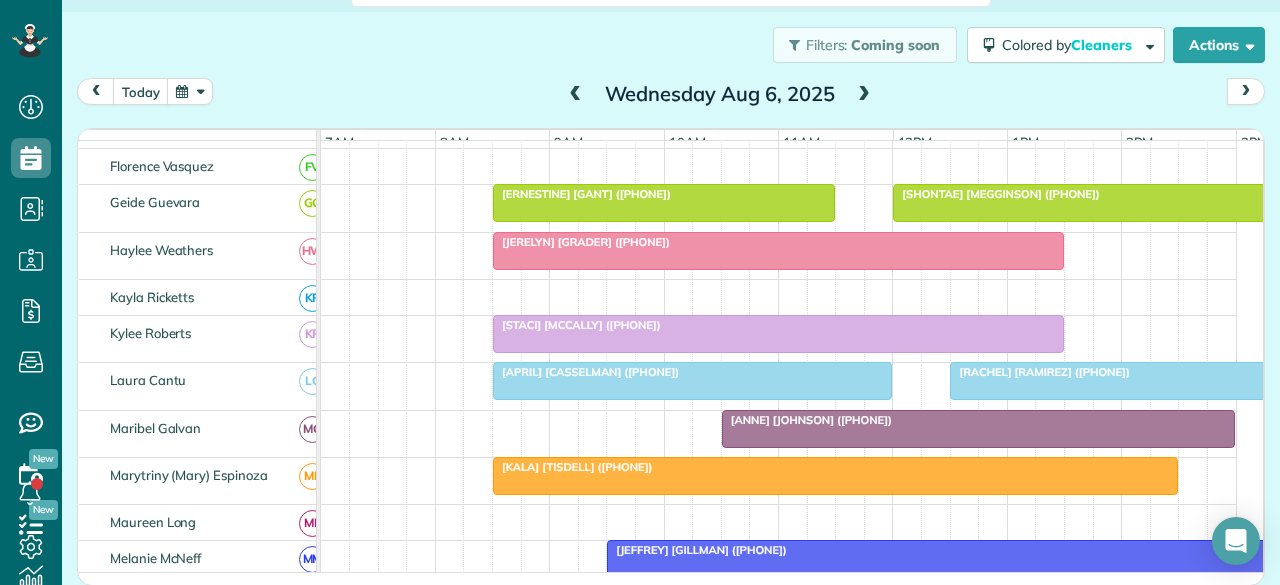 click on "Wednesday Aug 6, 2025" at bounding box center (720, 94) 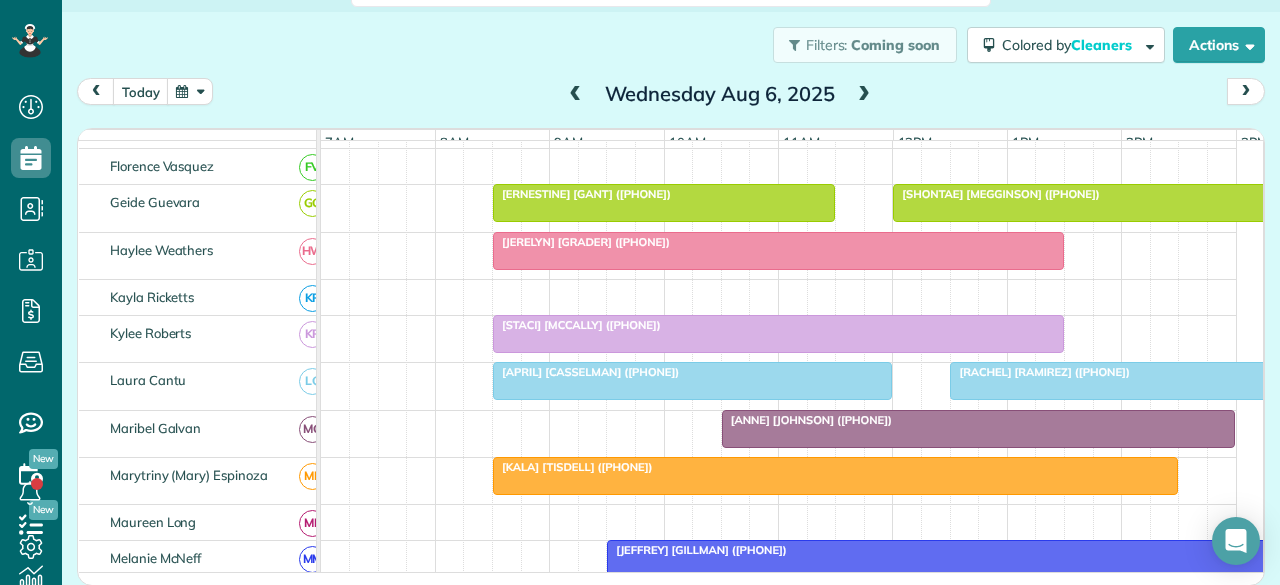 click at bounding box center [576, 95] 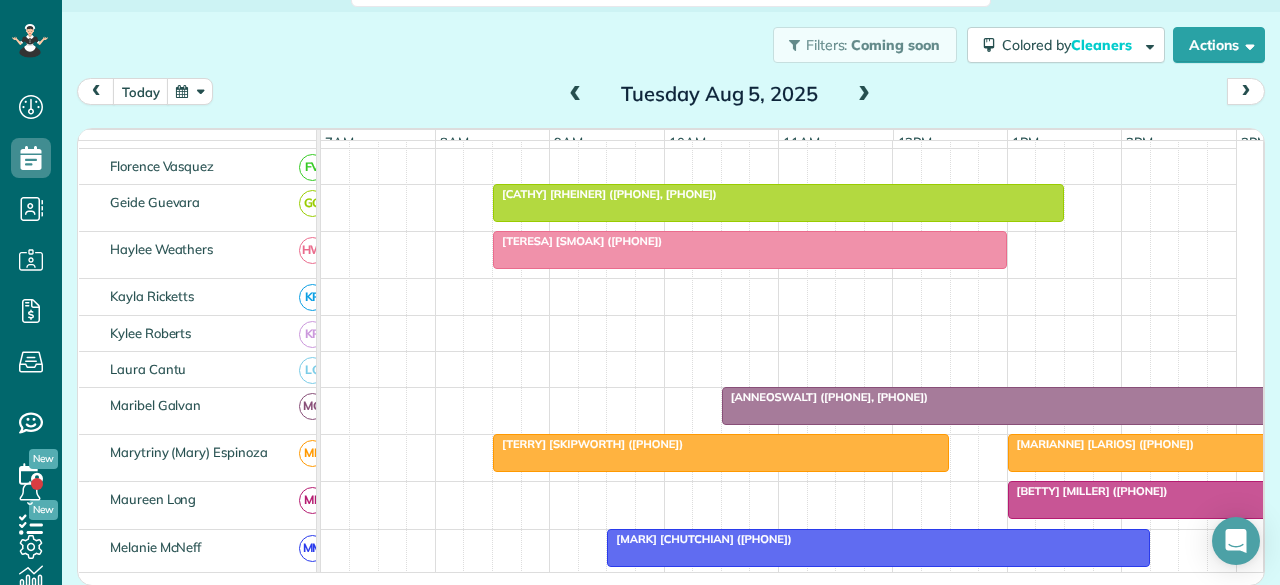 click at bounding box center (576, 95) 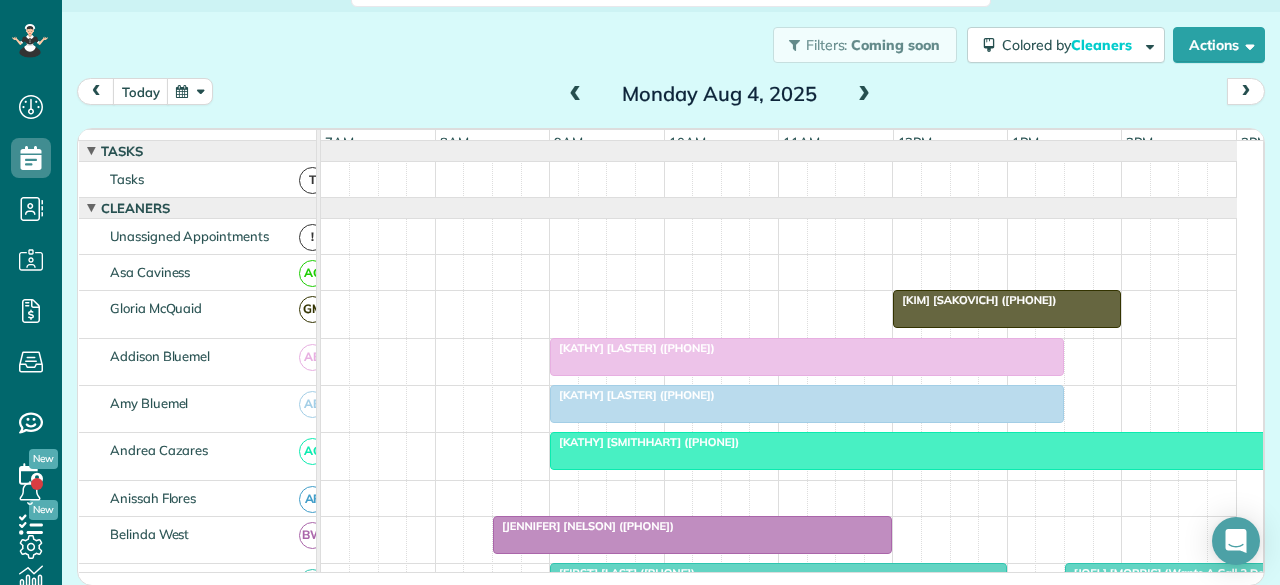 click at bounding box center (1007, 309) 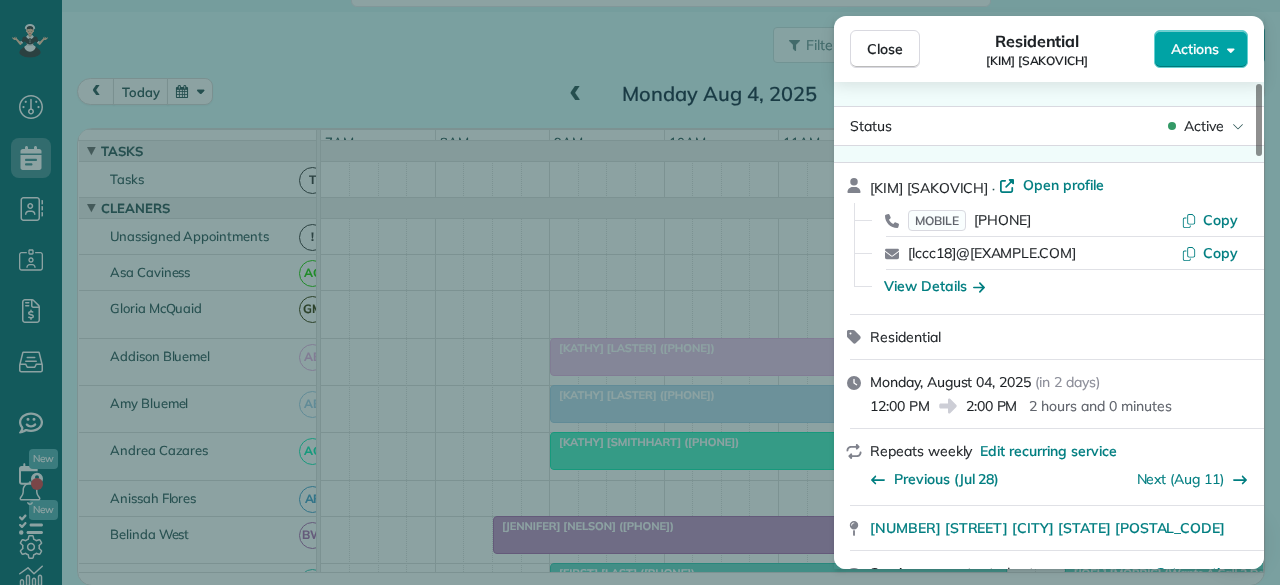 click on "Actions" at bounding box center [1195, 49] 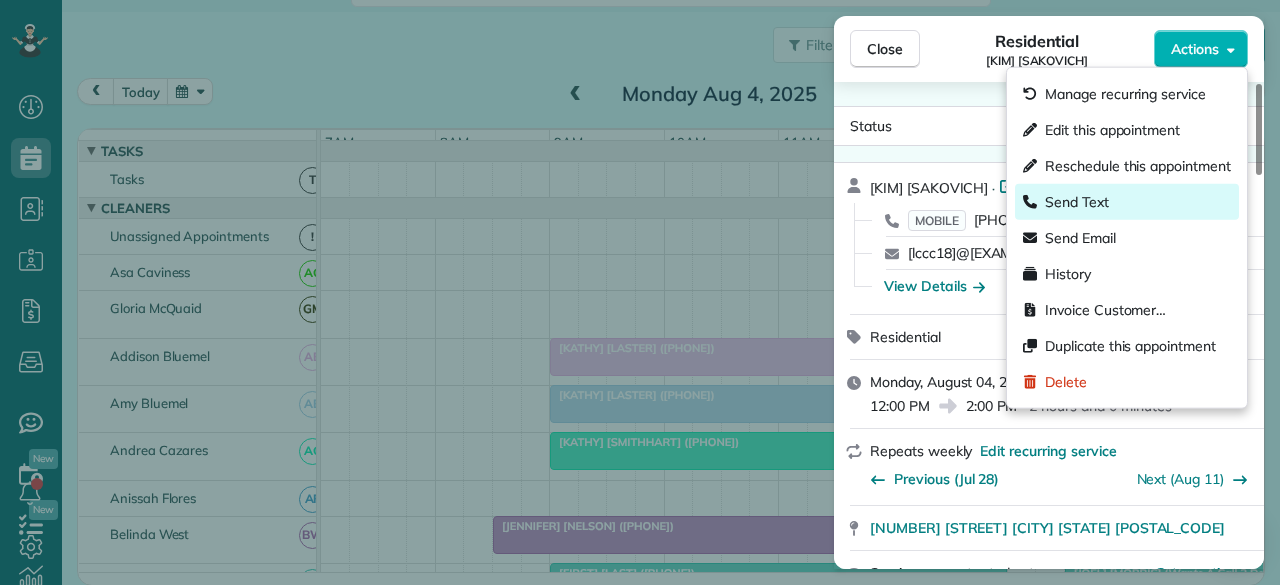 click on "Send Text" at bounding box center [1127, 202] 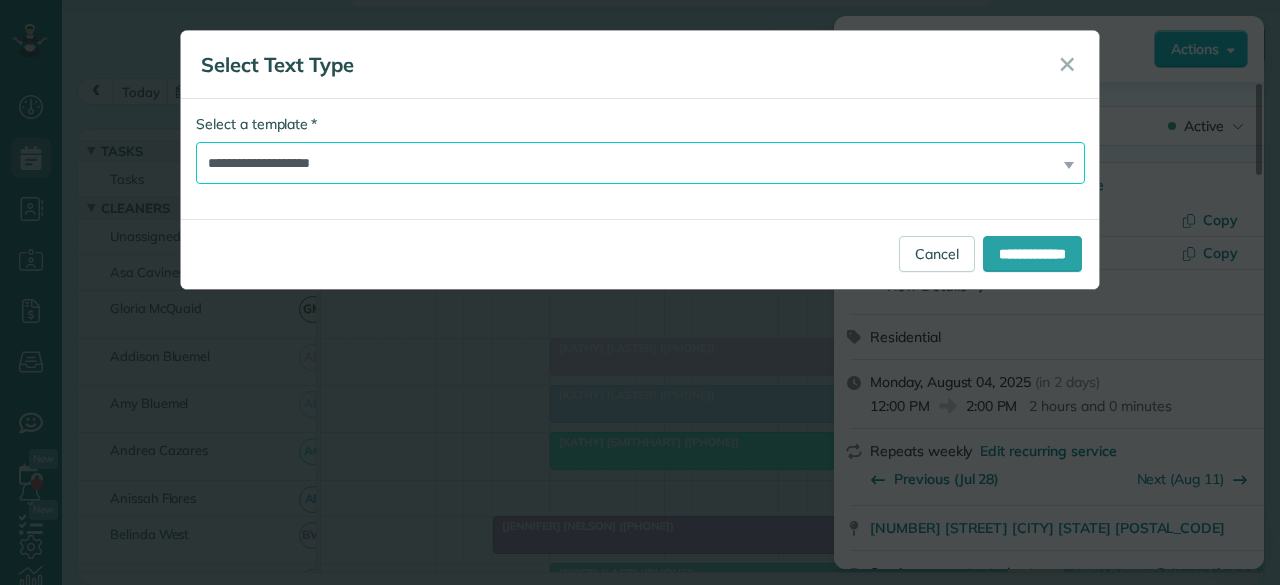 click on "**********" at bounding box center [640, 163] 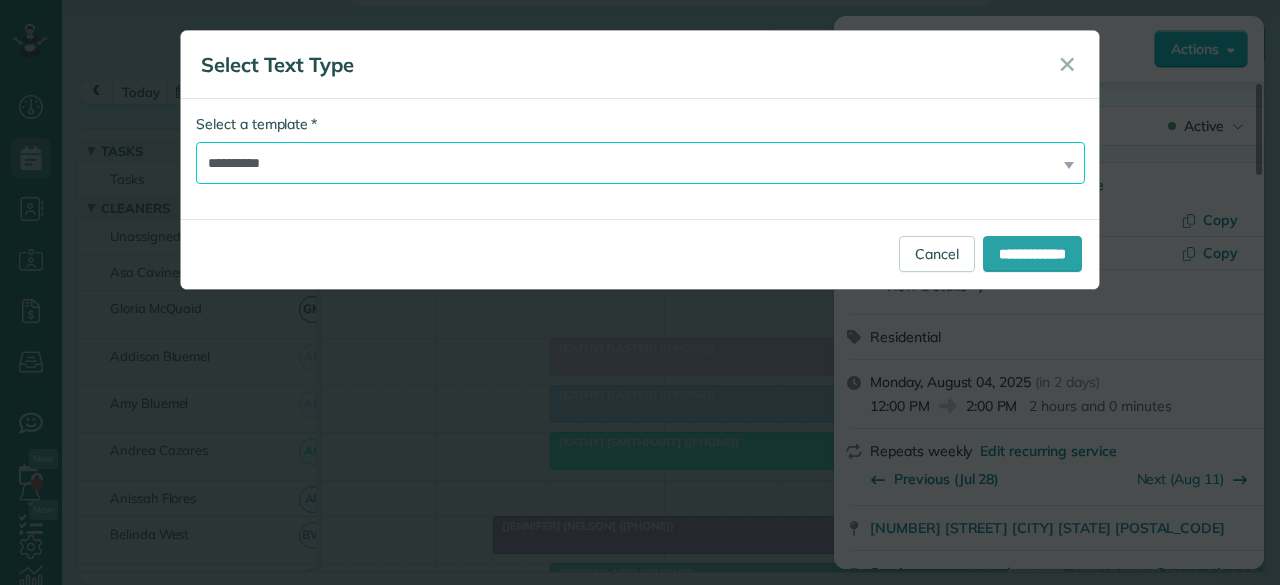 click on "**********" at bounding box center (640, 163) 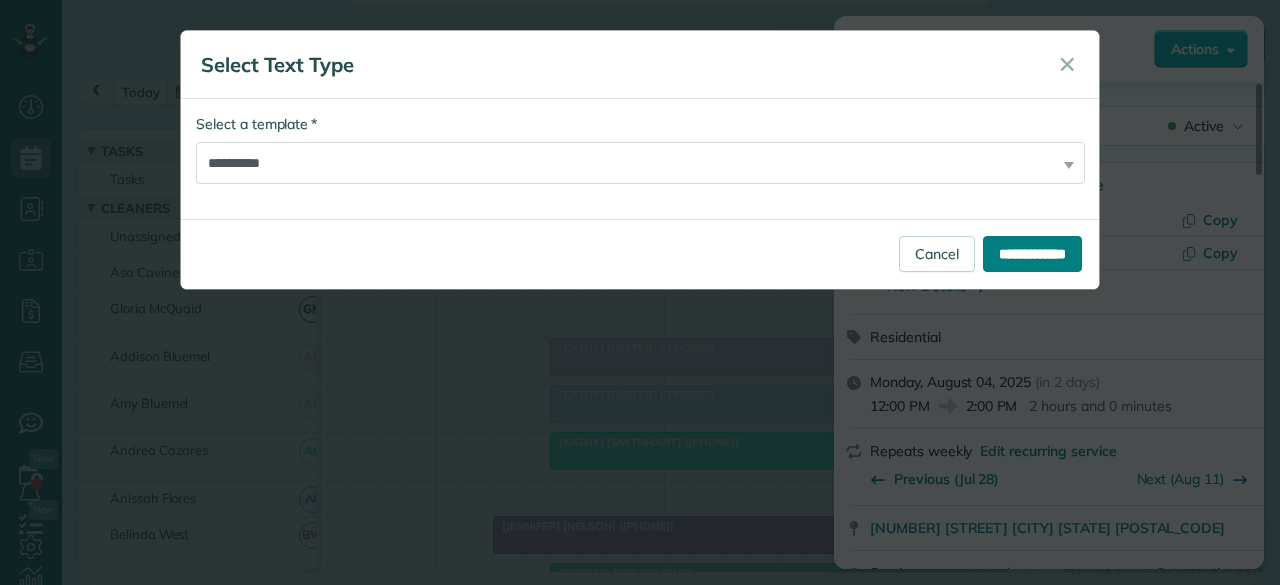 click on "**********" at bounding box center (1032, 254) 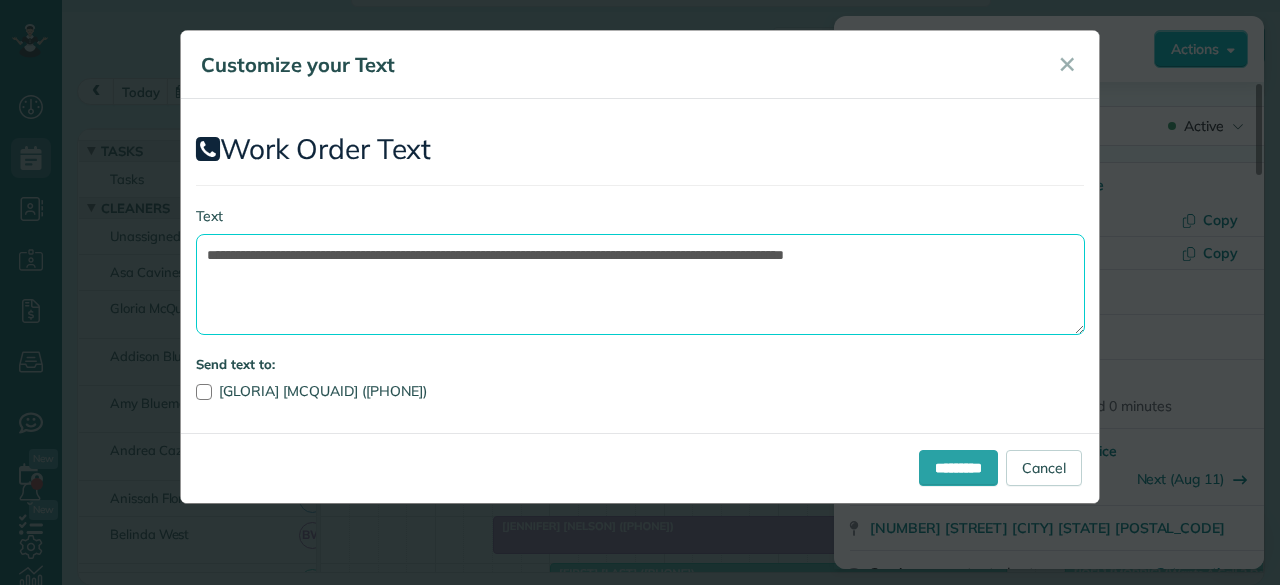 click on "**********" at bounding box center (640, 284) 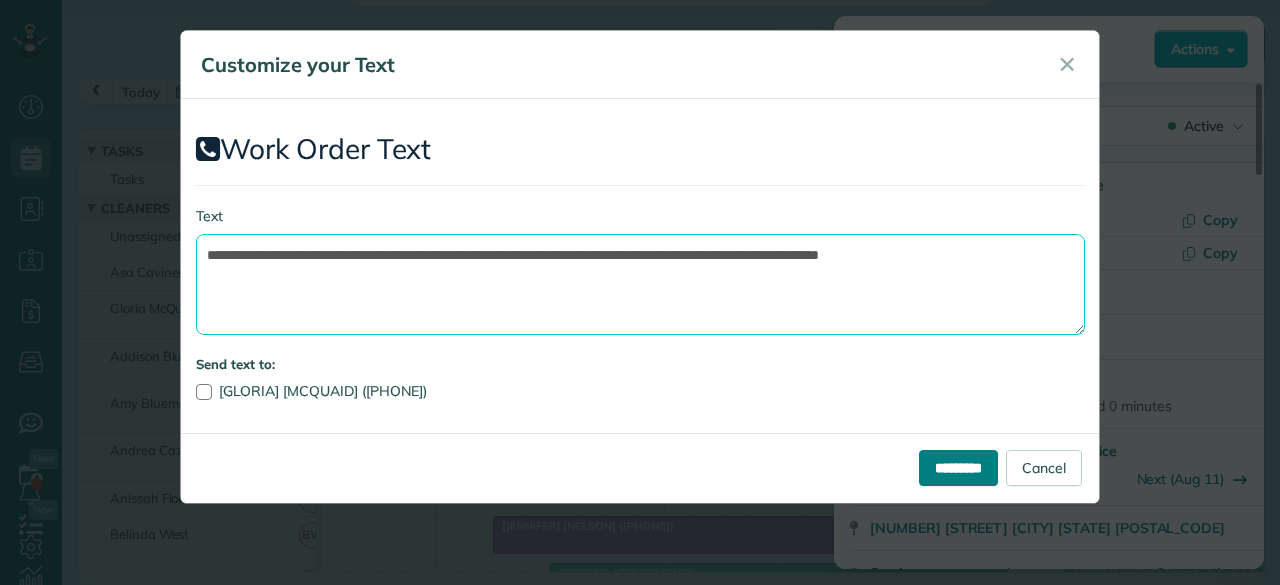 type on "**********" 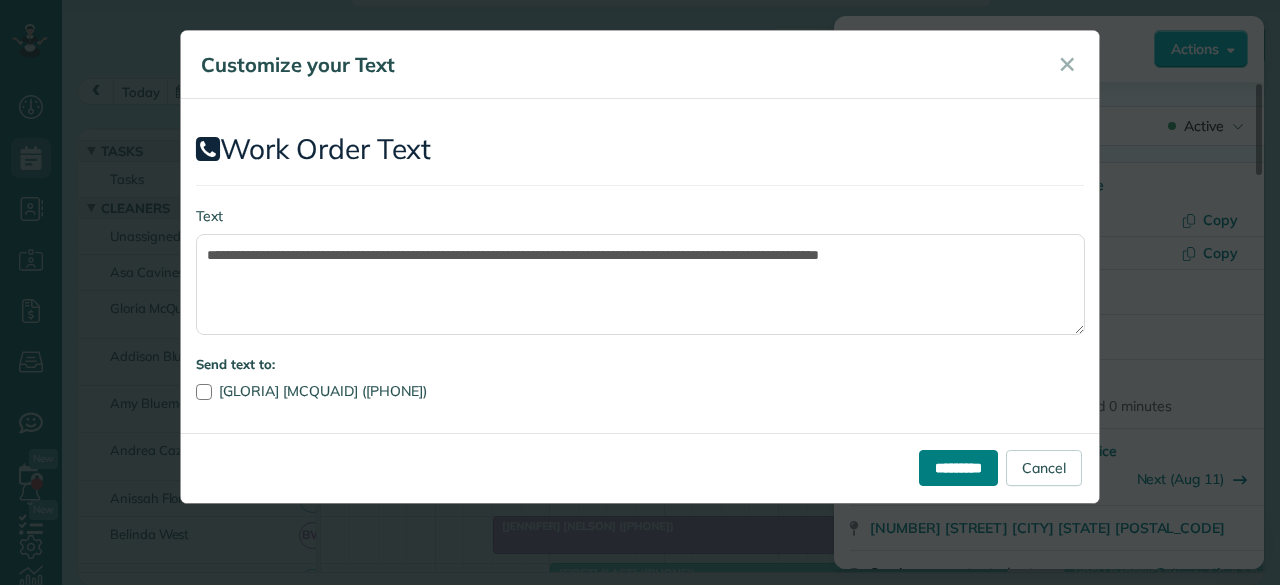 click on "*********" at bounding box center (958, 468) 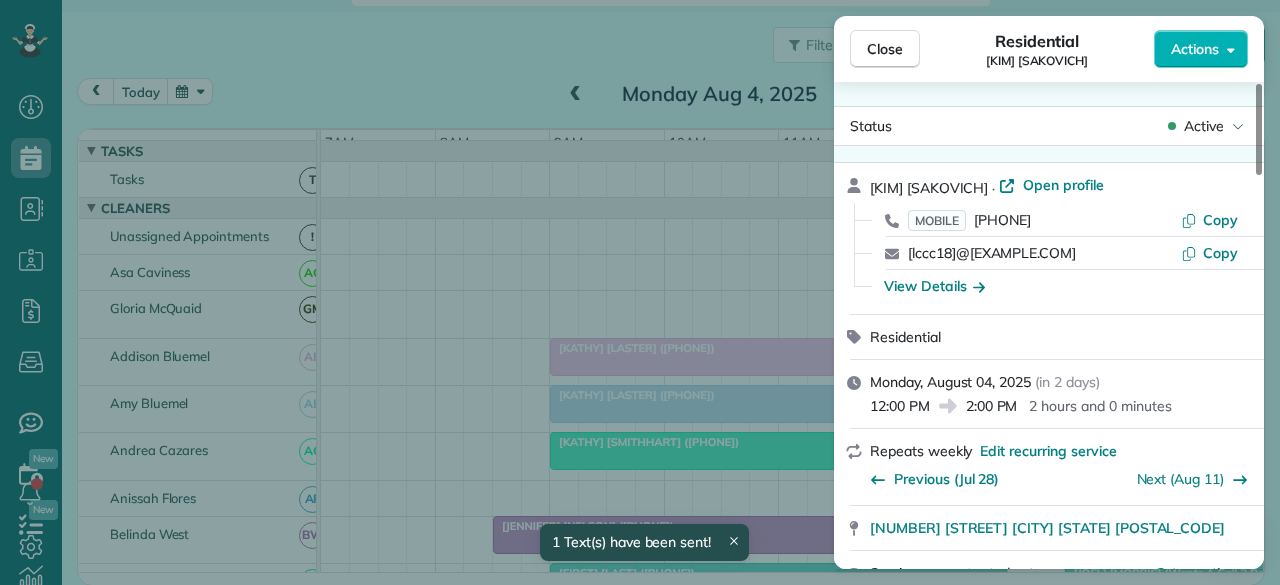 click on "Actions" at bounding box center [1195, 49] 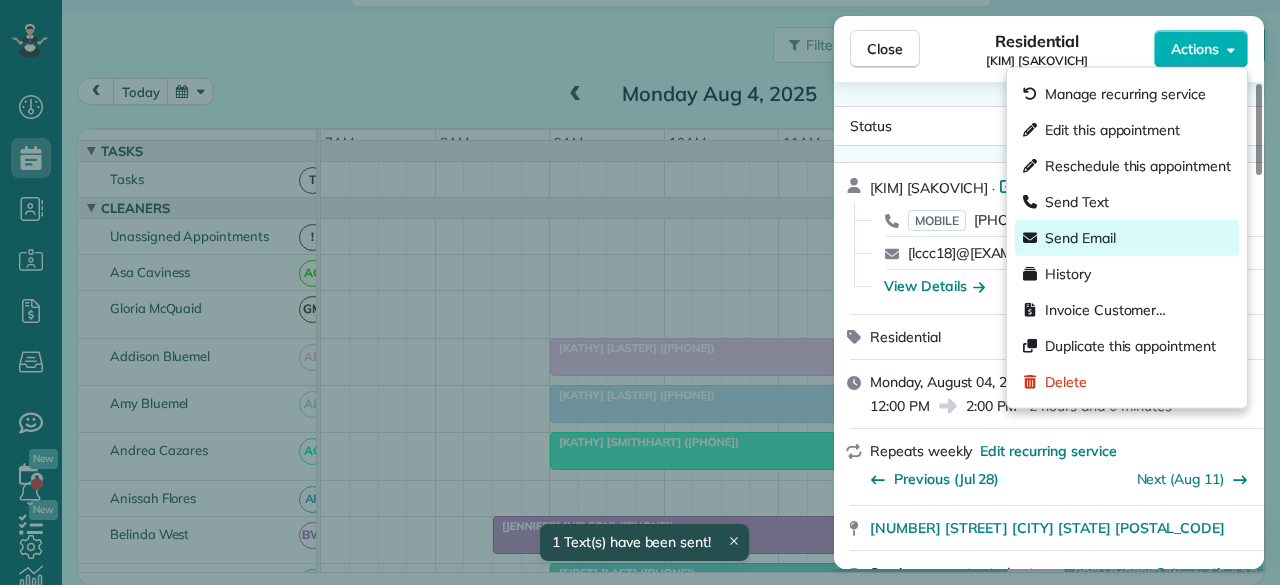 click on "Send Email" at bounding box center (1080, 238) 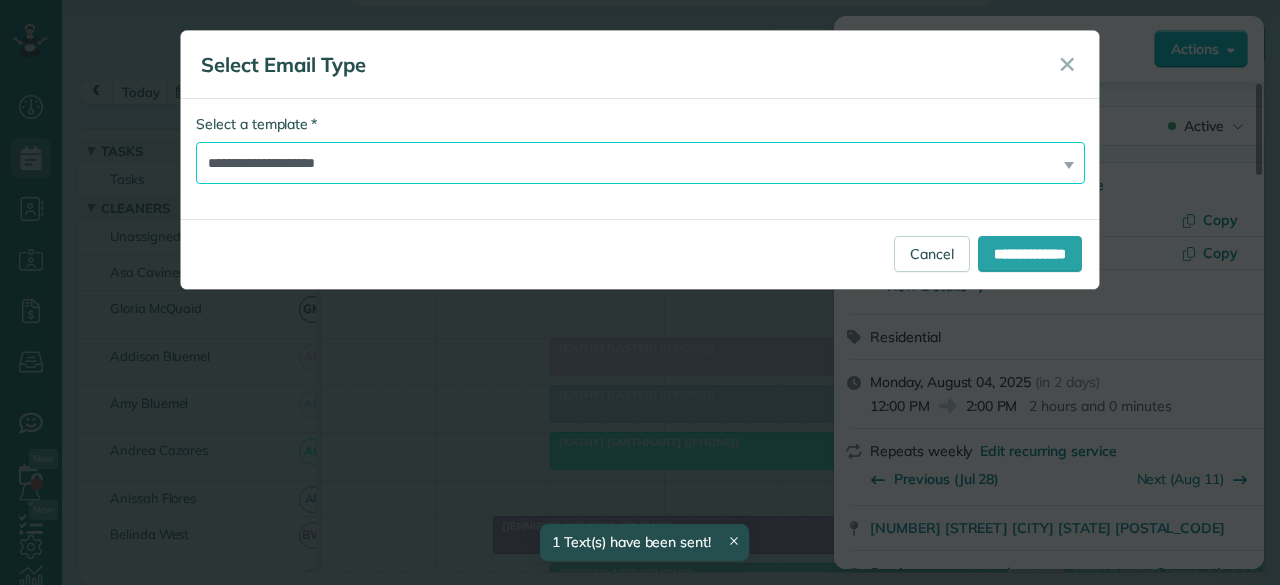 click on "**********" at bounding box center (640, 163) 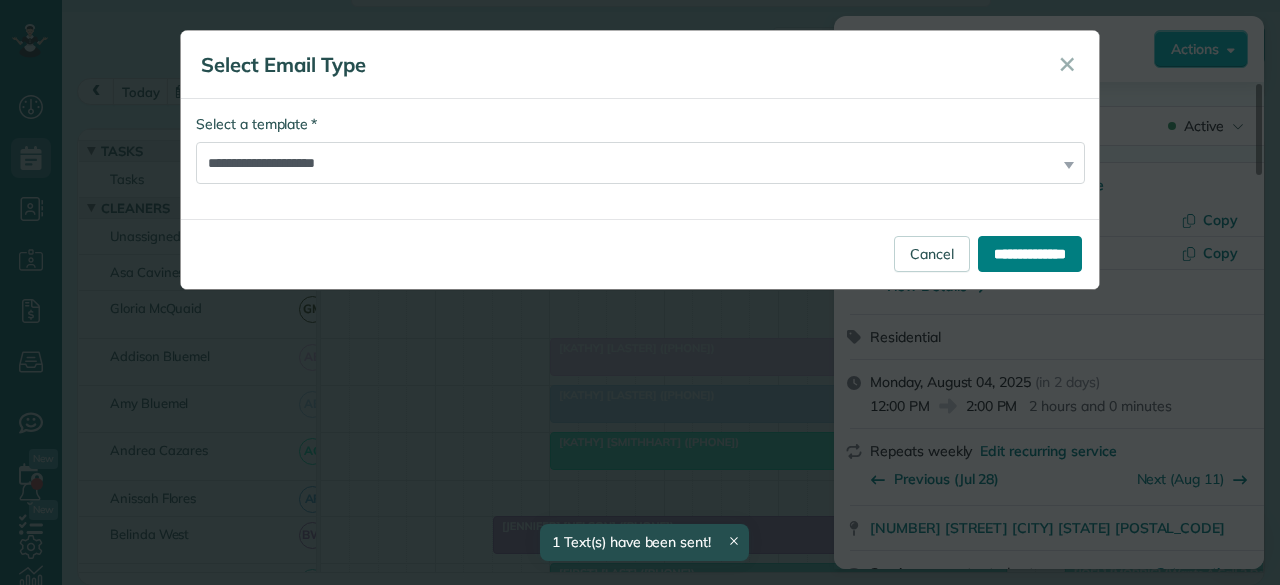 click on "**********" at bounding box center [1030, 254] 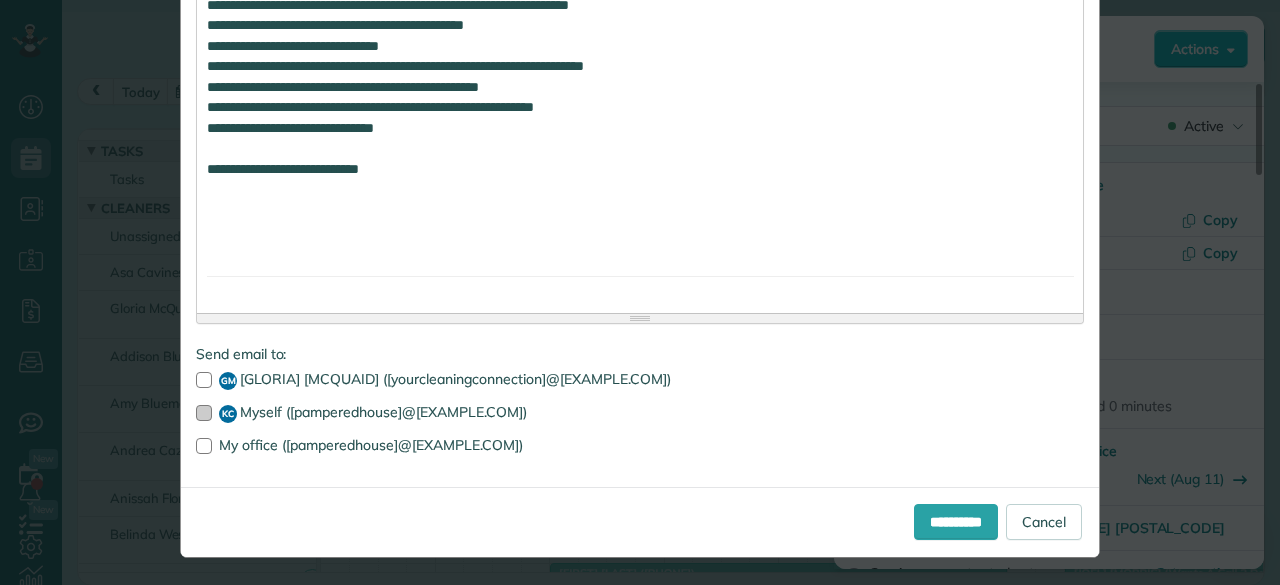 click at bounding box center [204, 413] 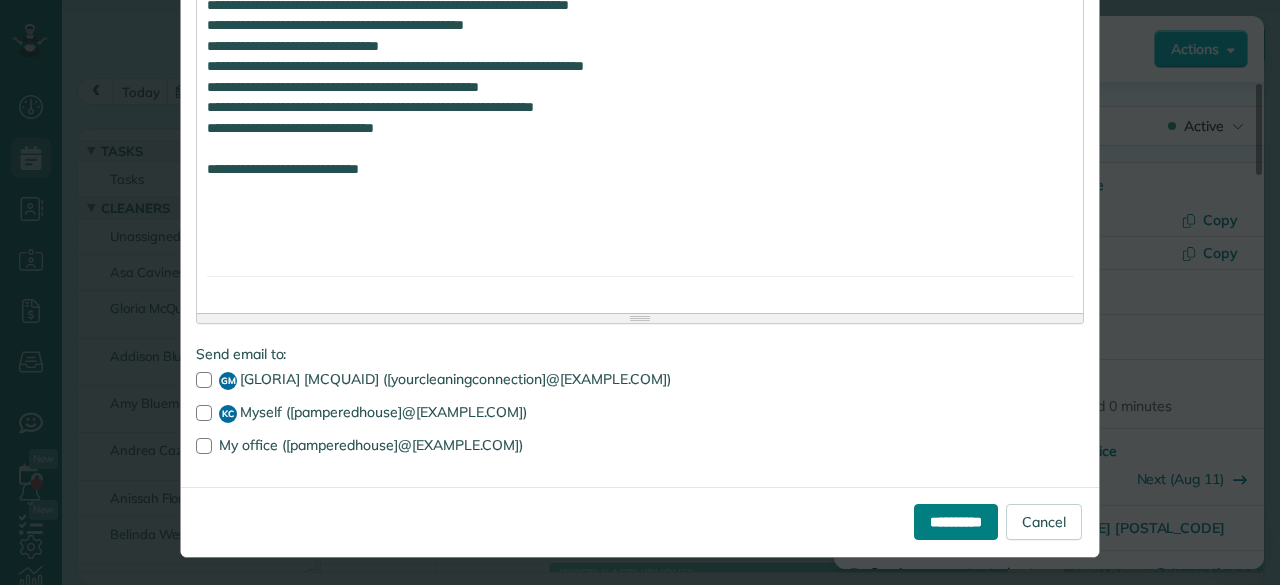 click on "**********" at bounding box center [956, 522] 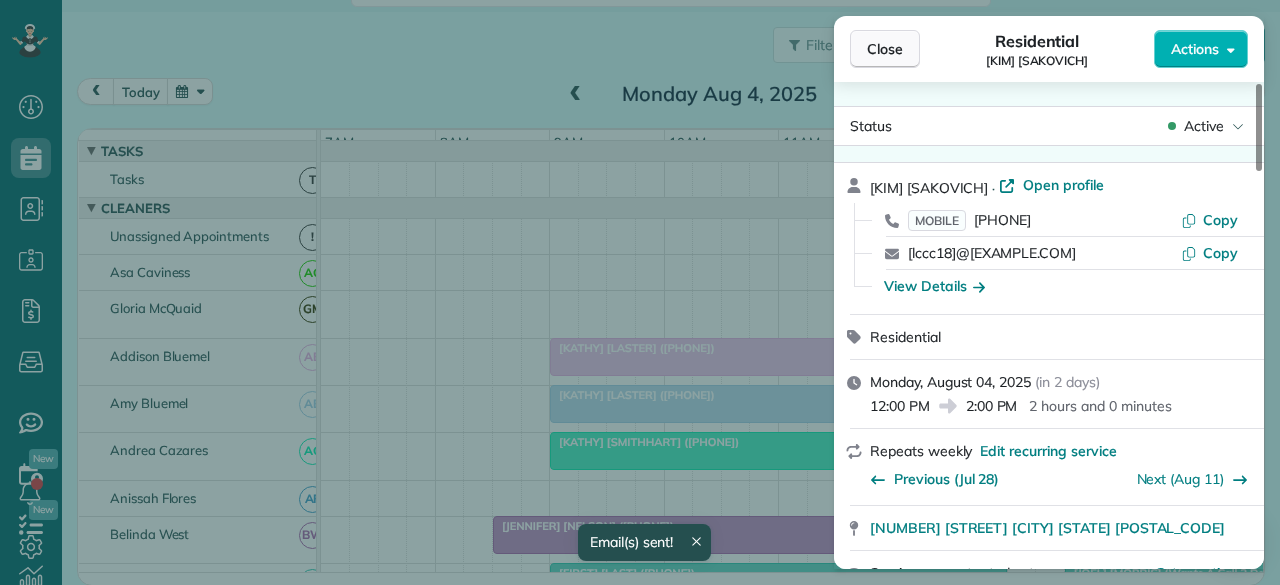 click on "Close" at bounding box center [885, 49] 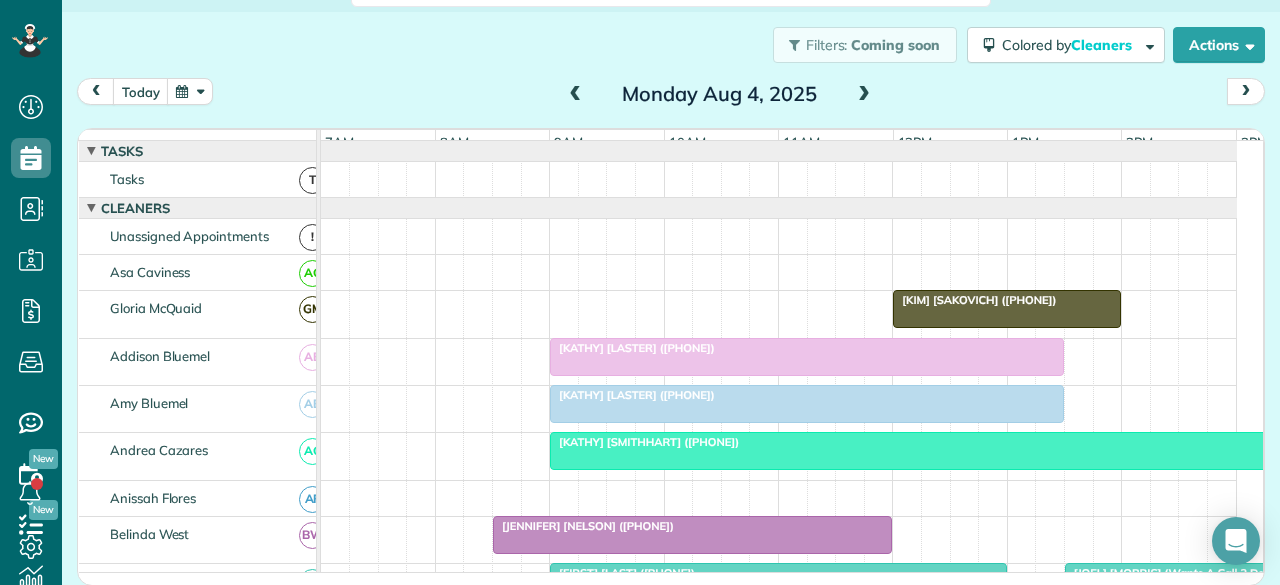 click at bounding box center (864, 95) 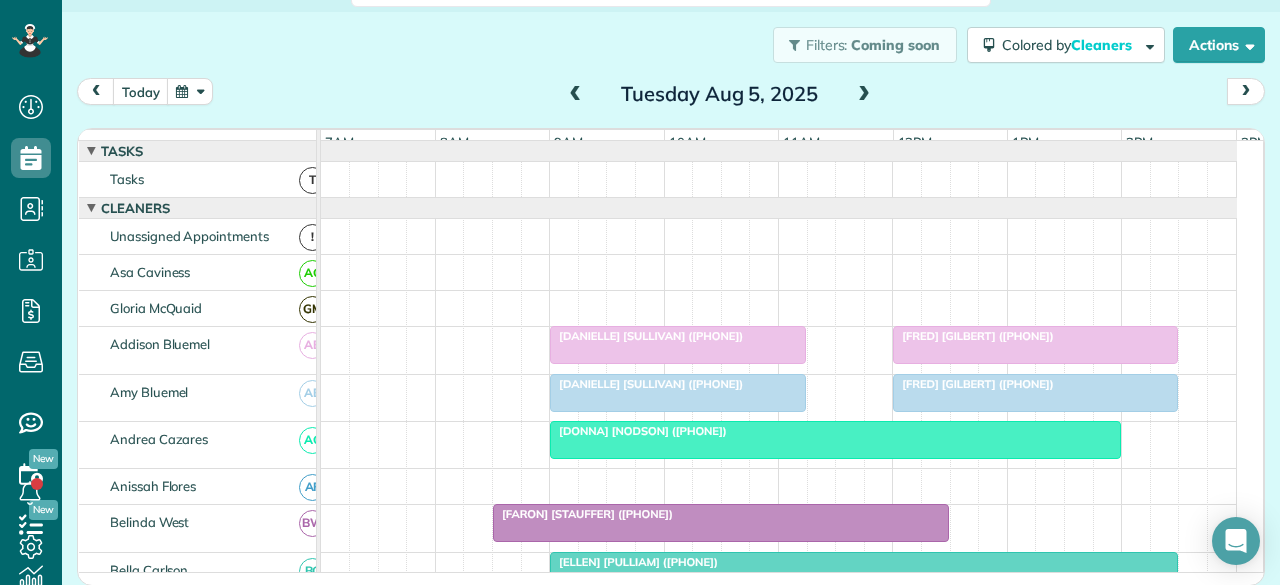 scroll, scrollTop: 100, scrollLeft: 0, axis: vertical 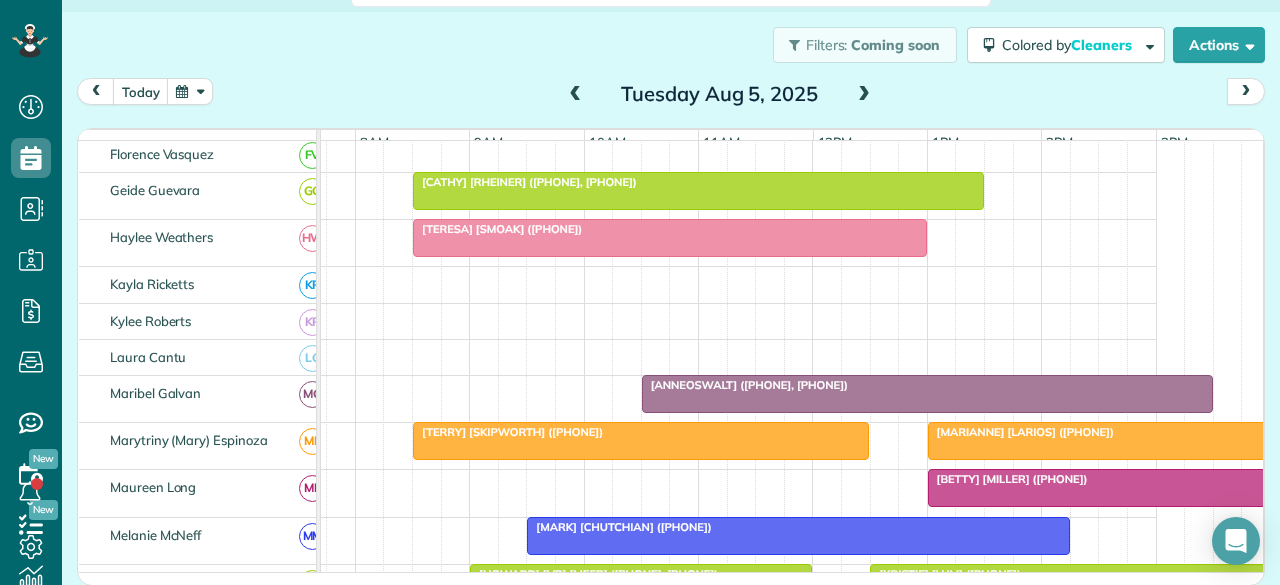 click at bounding box center [927, 394] 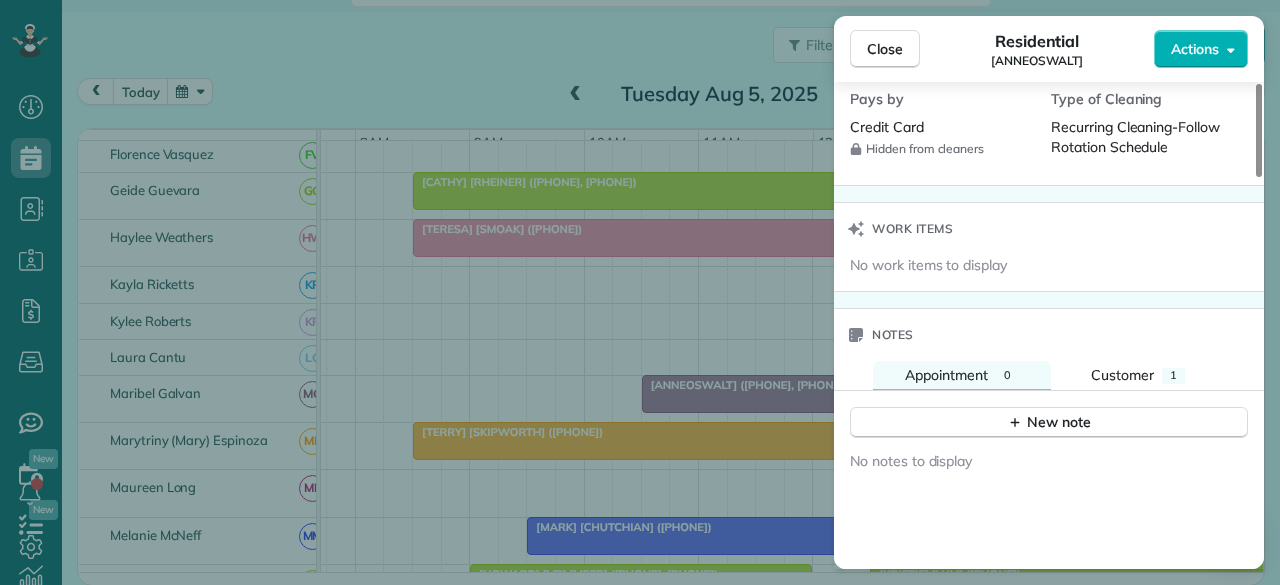 scroll, scrollTop: 1600, scrollLeft: 0, axis: vertical 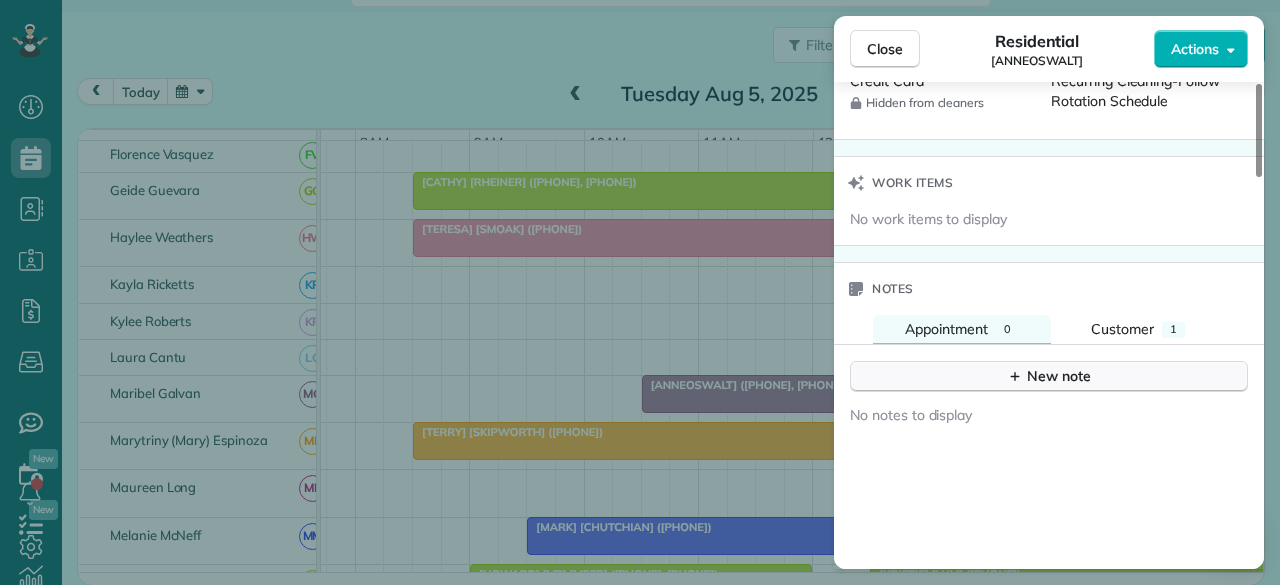 click 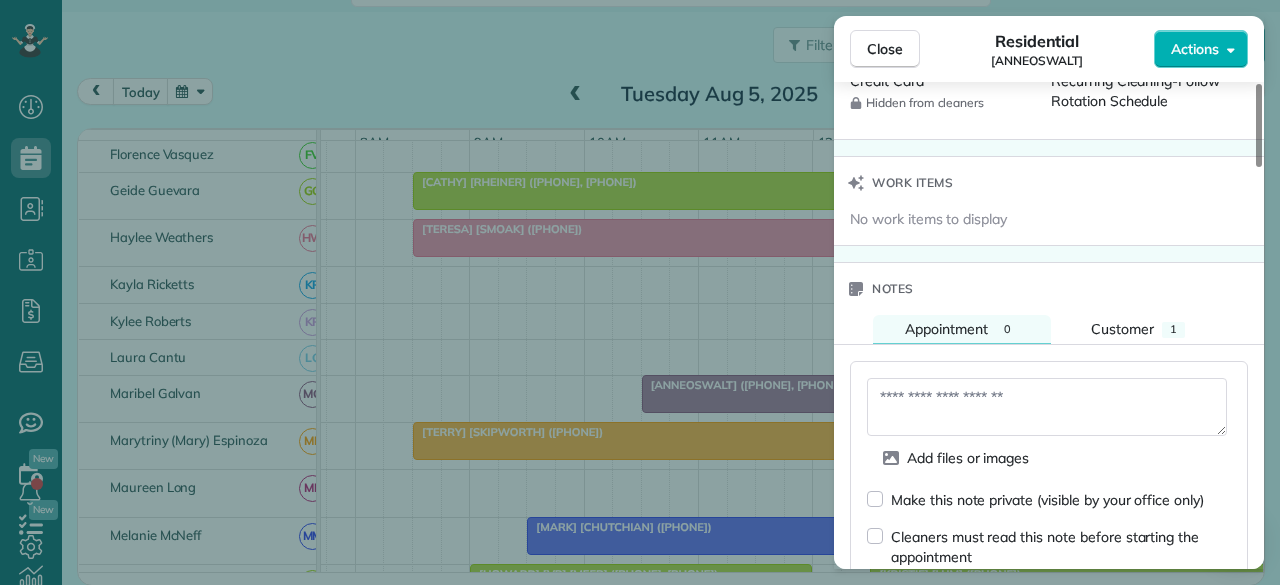 scroll, scrollTop: 1700, scrollLeft: 0, axis: vertical 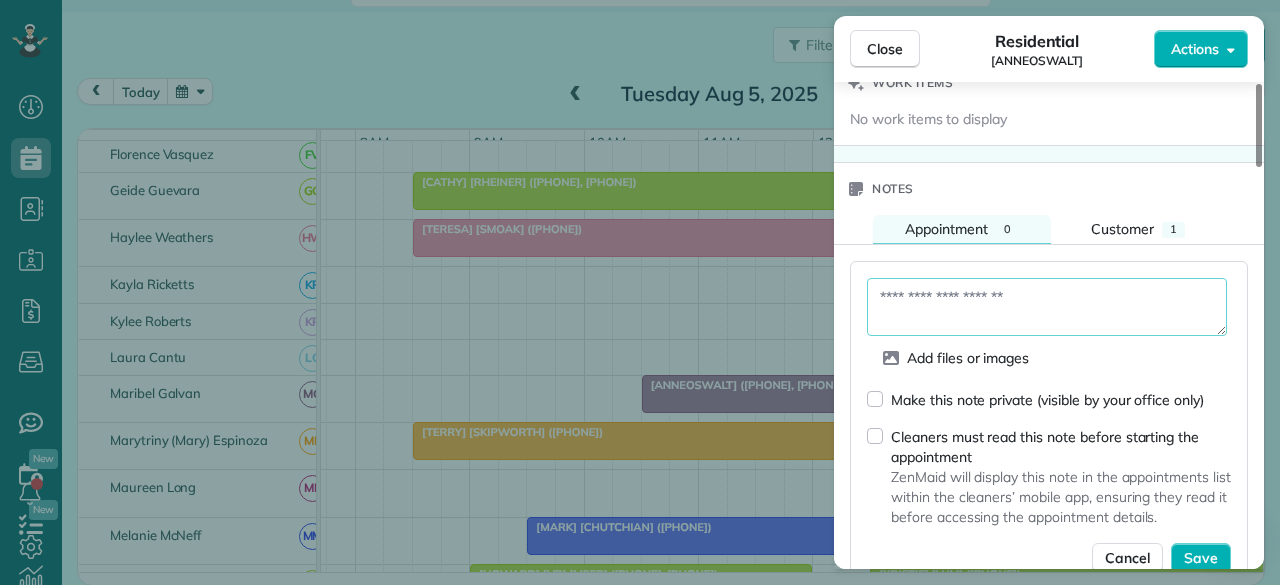 click at bounding box center [1047, 307] 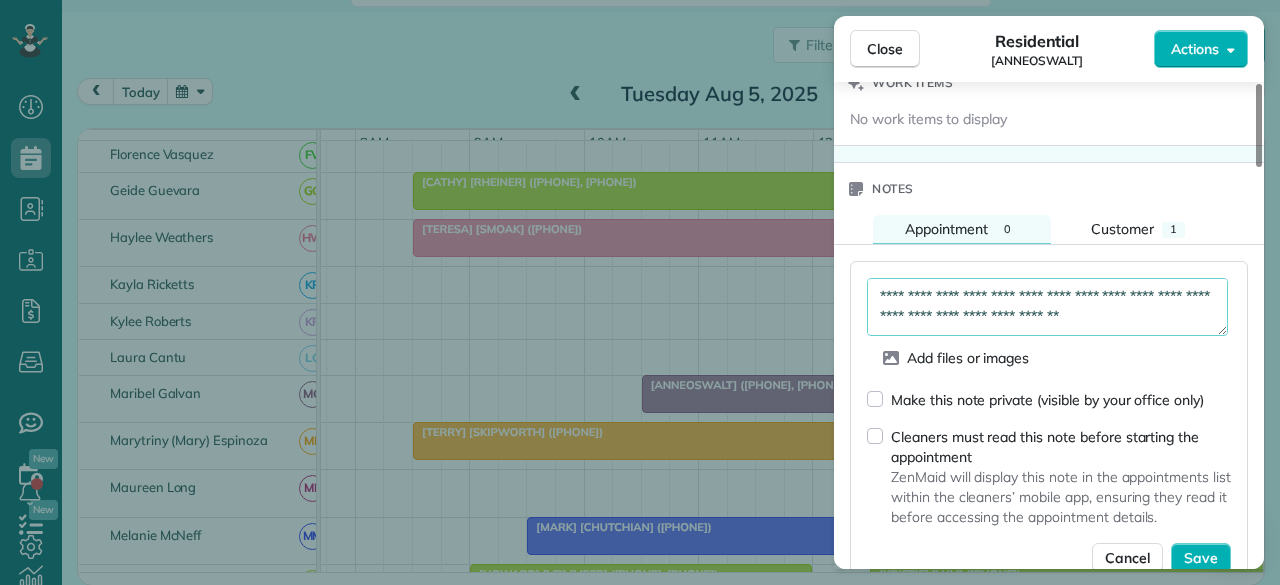 scroll, scrollTop: 0, scrollLeft: 0, axis: both 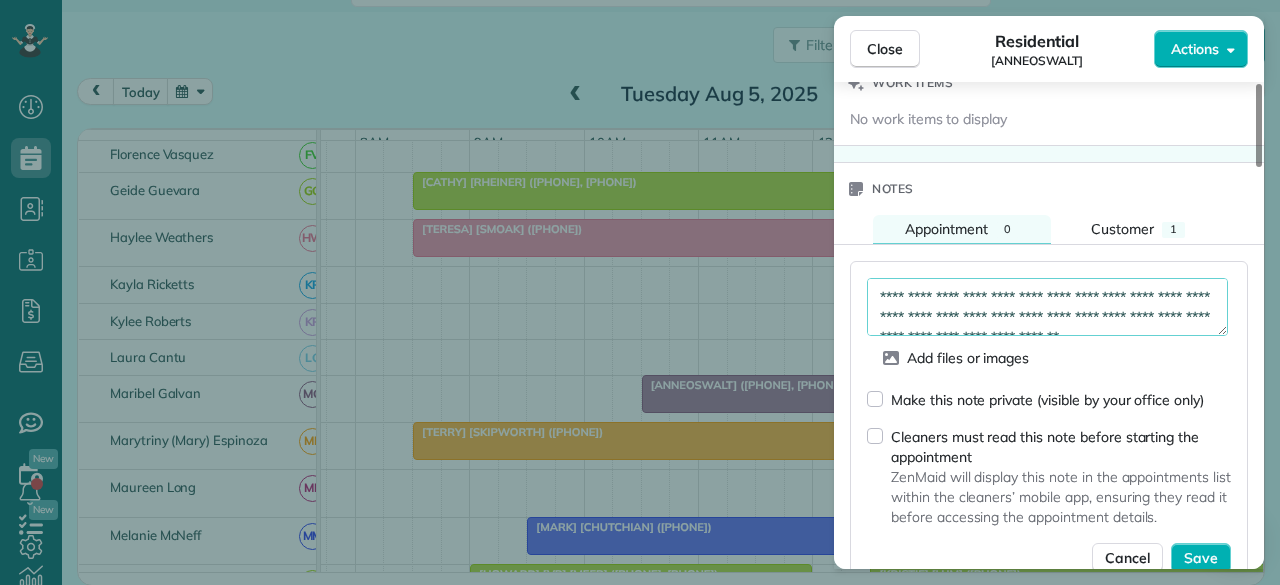 drag, startPoint x: 878, startPoint y: 277, endPoint x: 1015, endPoint y: 272, distance: 137.09122 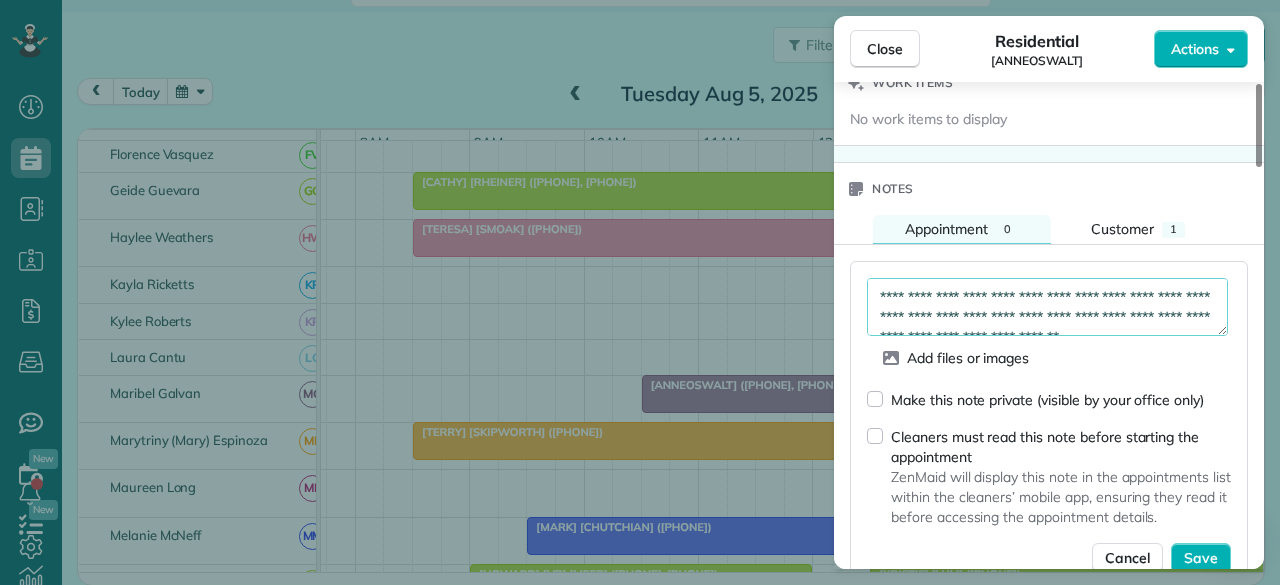 click on "**********" at bounding box center (1047, 306) 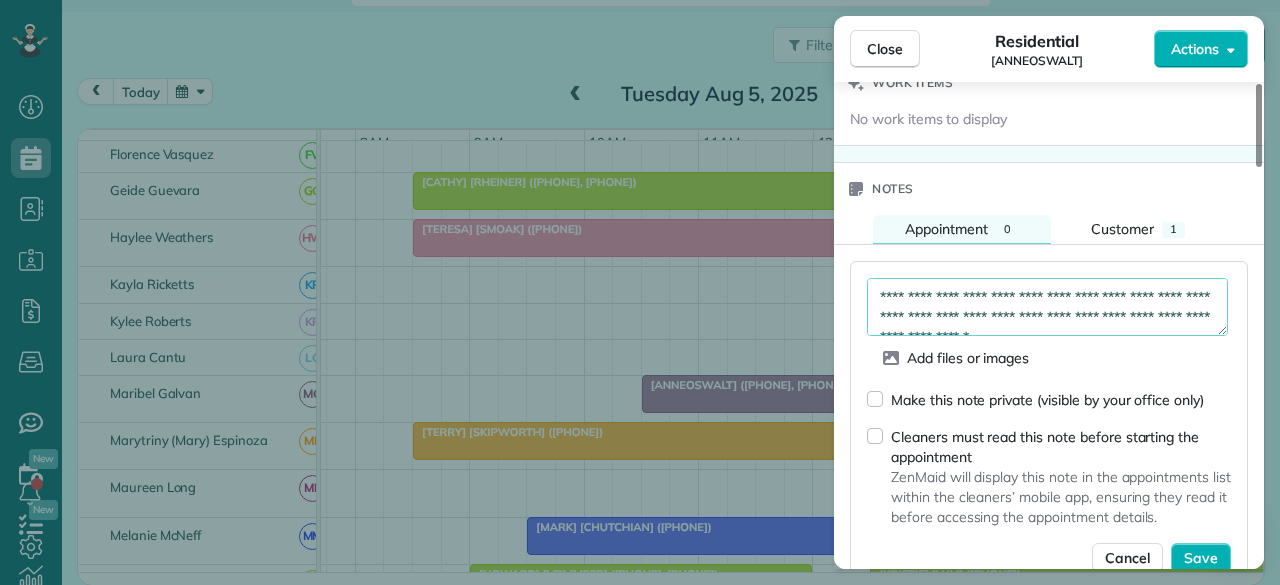 click on "**********" at bounding box center [1047, 306] 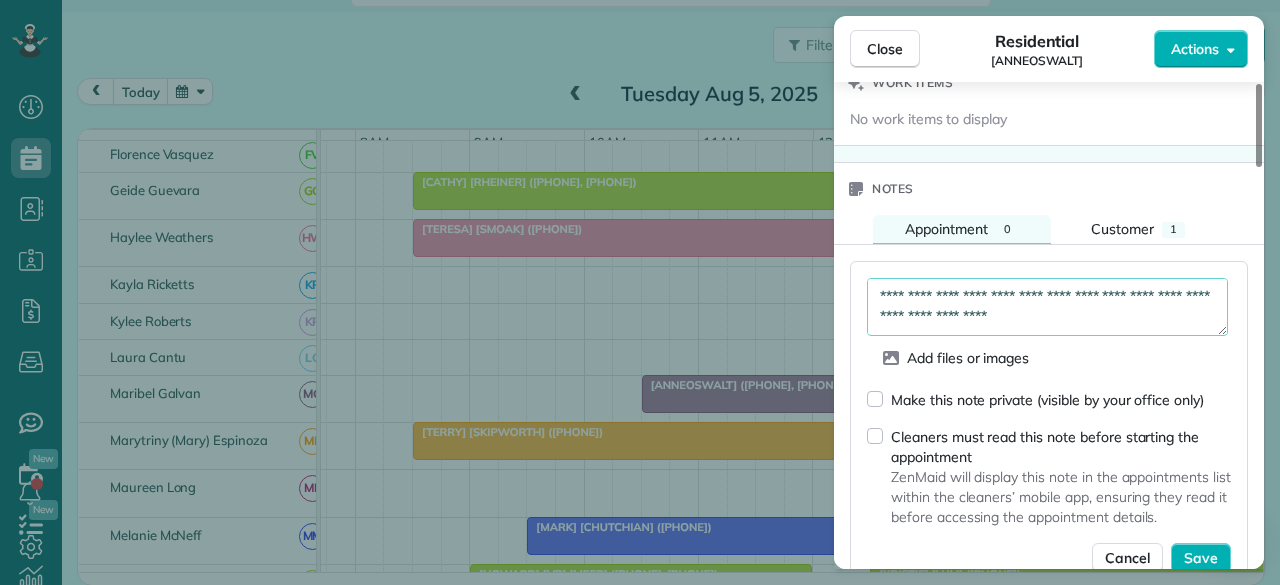 scroll, scrollTop: 40, scrollLeft: 0, axis: vertical 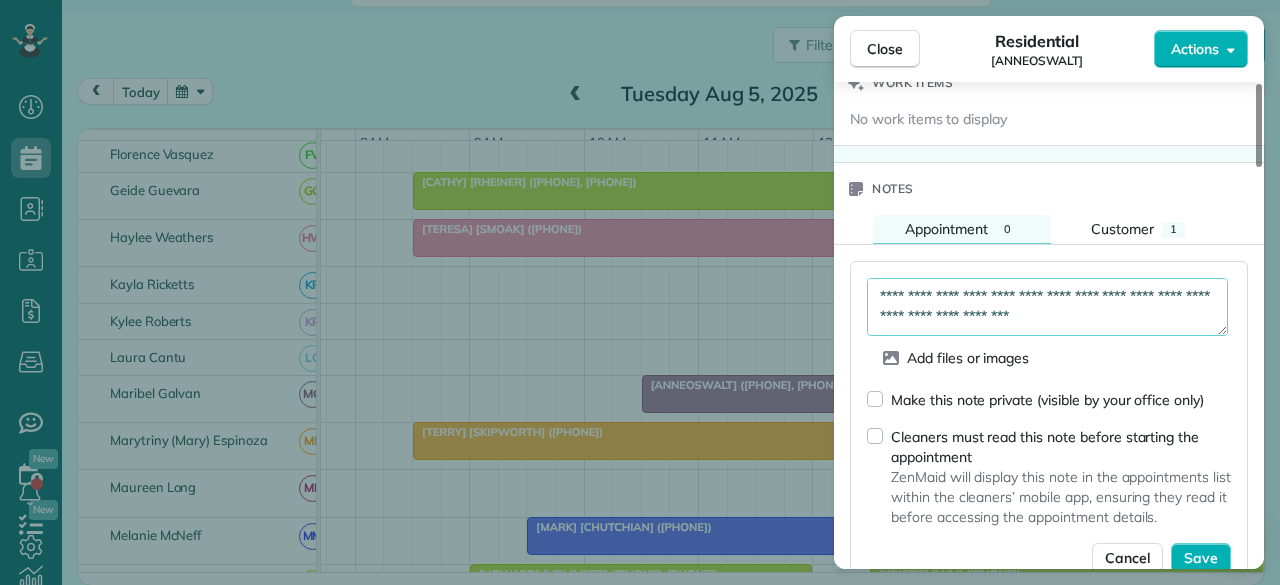 click on "**********" at bounding box center (1047, 306) 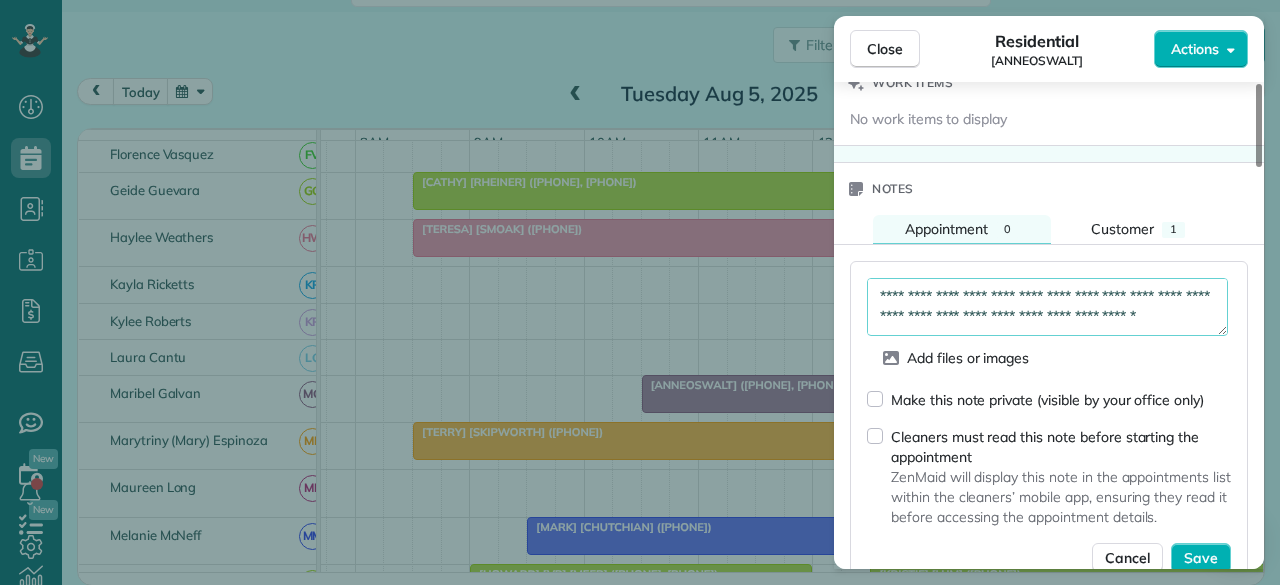 type on "**********" 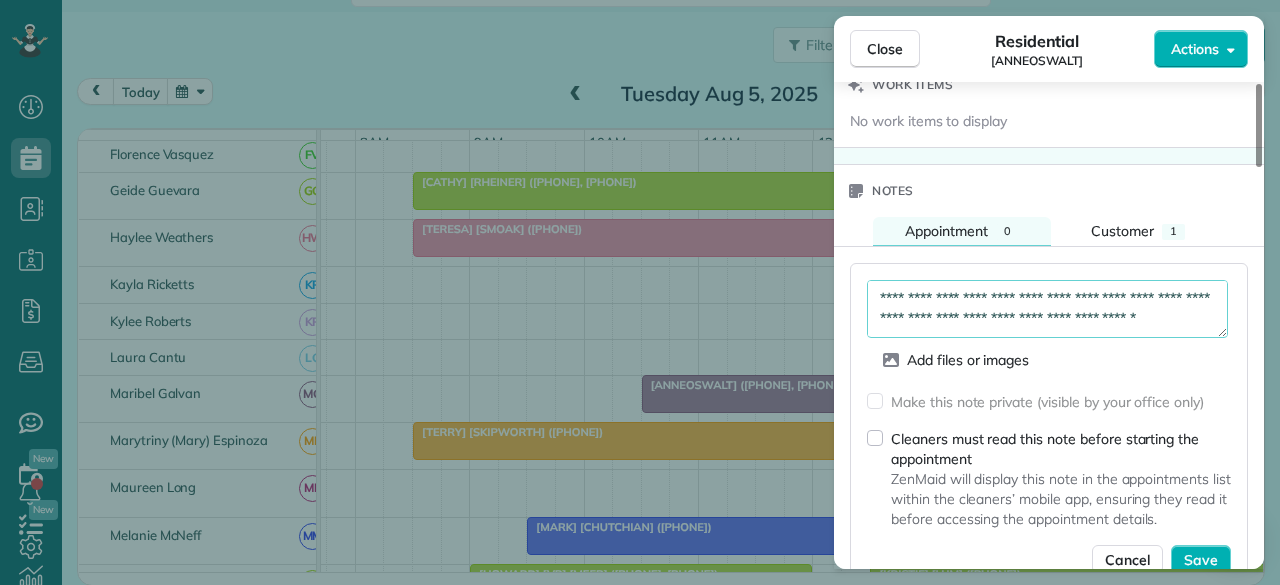 scroll, scrollTop: 1700, scrollLeft: 0, axis: vertical 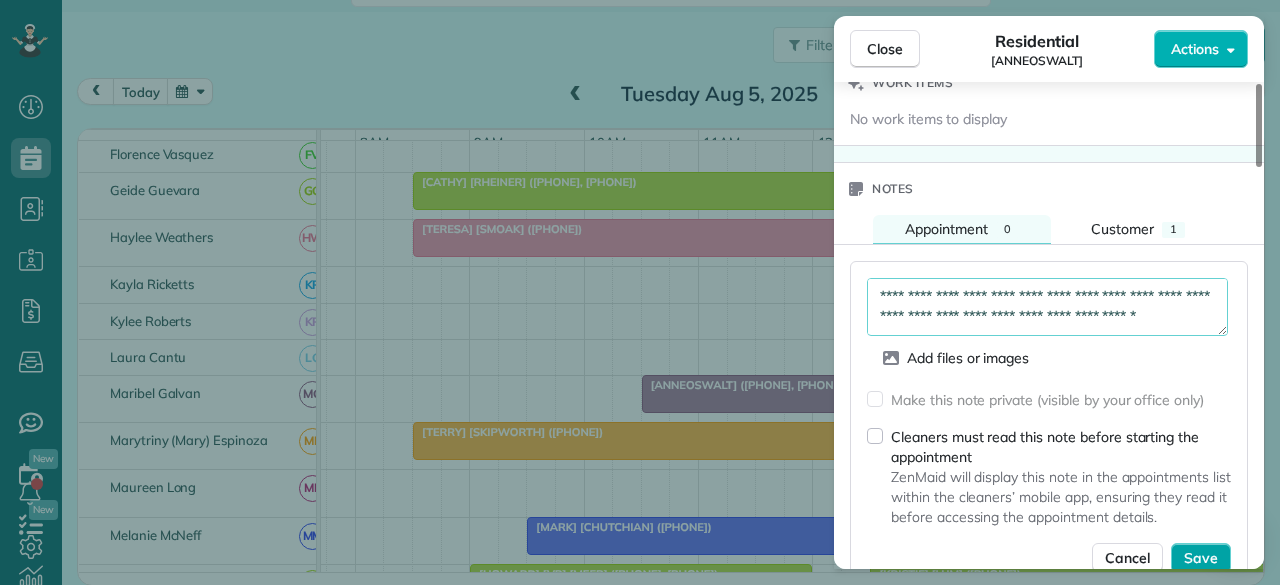 click on "Save" at bounding box center [1201, 558] 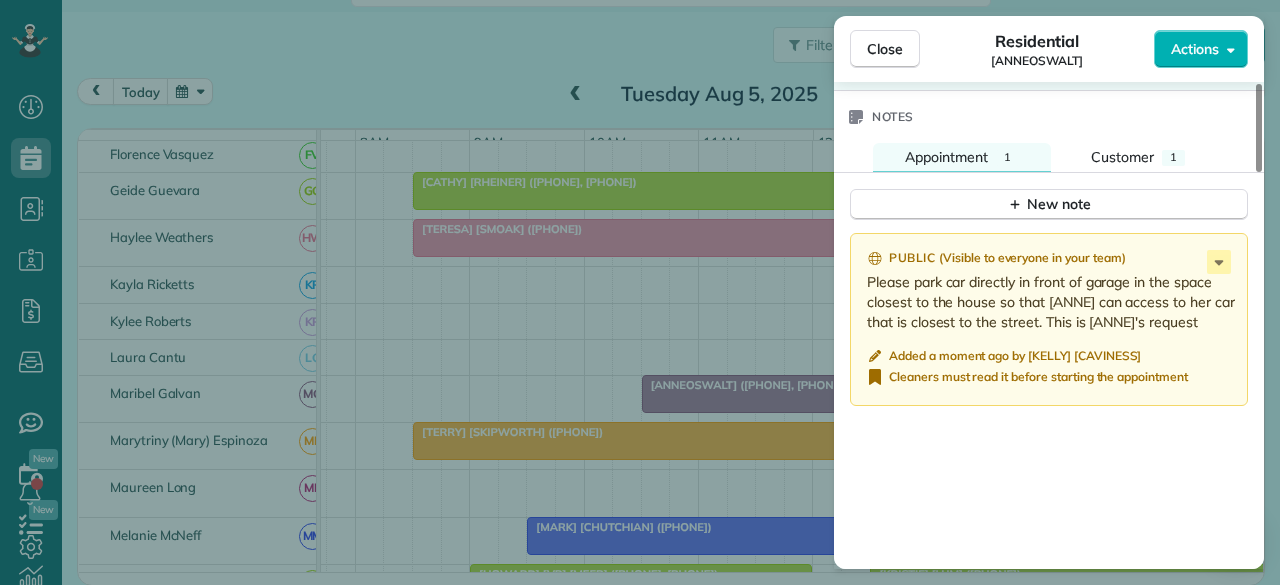 scroll, scrollTop: 1800, scrollLeft: 0, axis: vertical 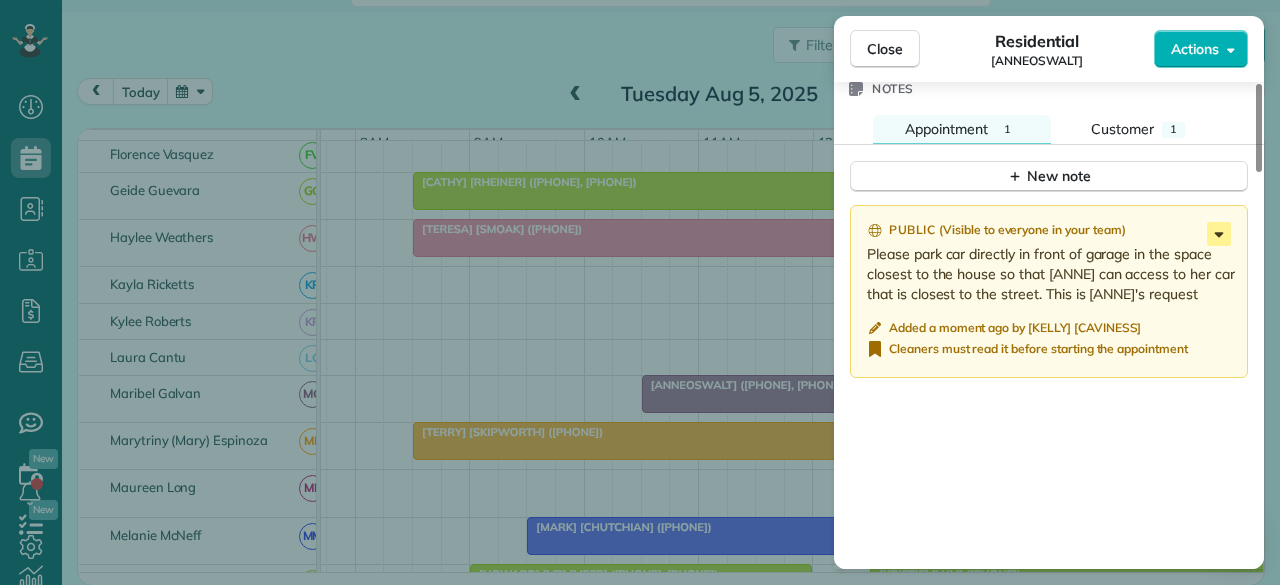 click 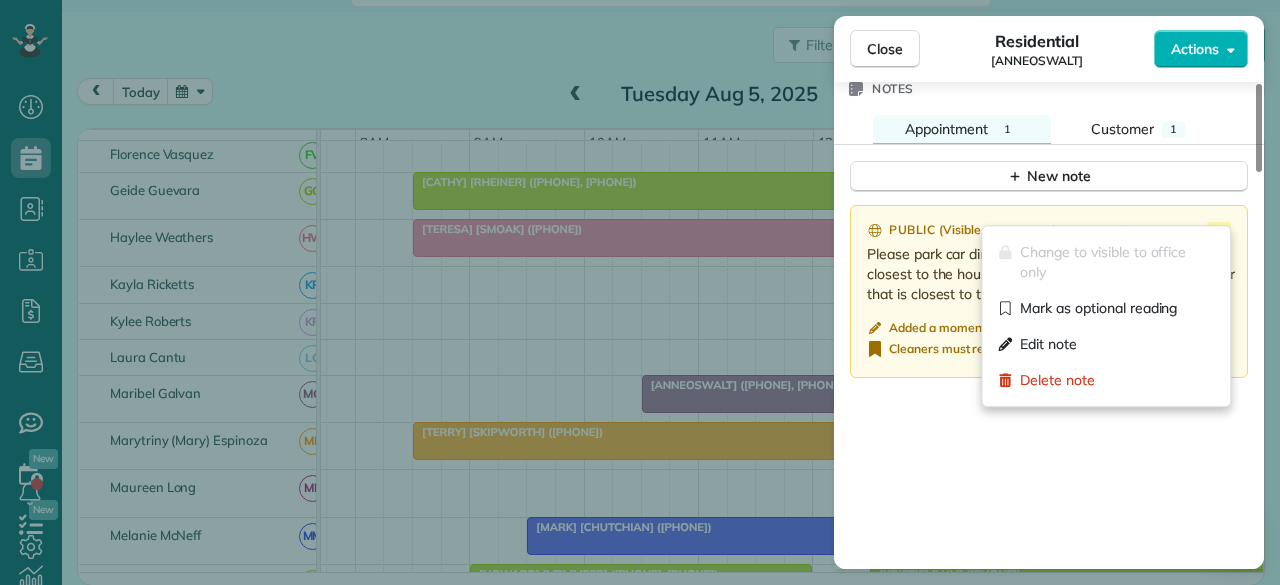 click on "Public ( Visible to everyone in your team ) Please park car directly in front of garage in the space closest to the house so that Anne can access to her car that is closest to the street. This is Anne's request Added a moment ago by Kelly Caviness Cleaners must read it before starting the appointment" at bounding box center (1049, 478) 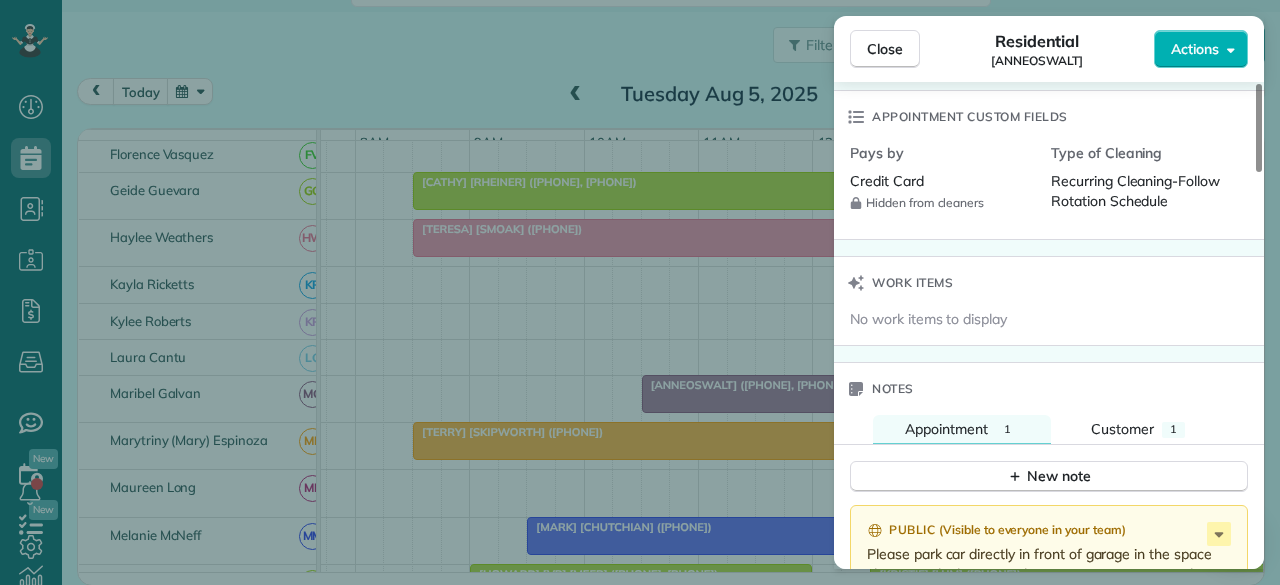 scroll, scrollTop: 1600, scrollLeft: 0, axis: vertical 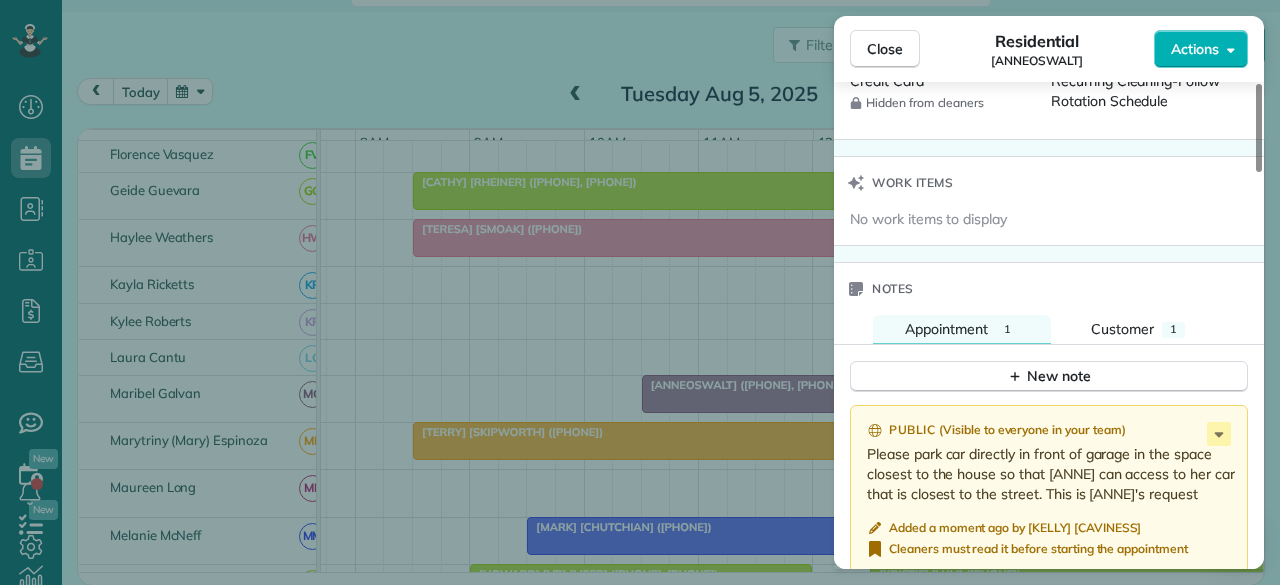 drag, startPoint x: 870, startPoint y: 435, endPoint x: 1190, endPoint y: 470, distance: 321.9084 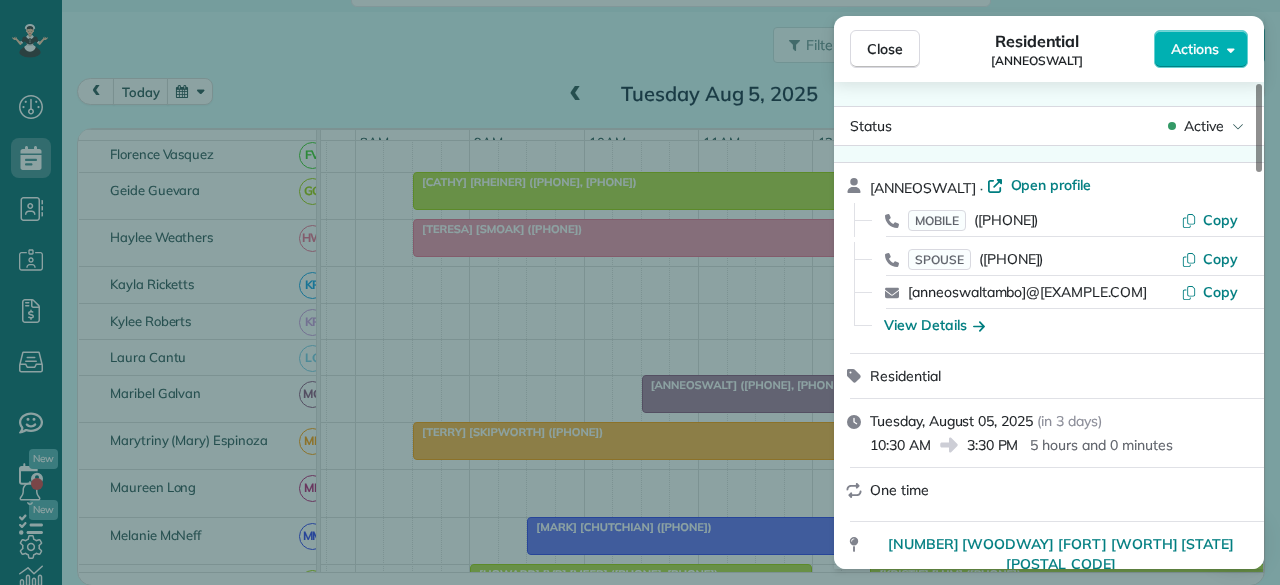 scroll, scrollTop: 0, scrollLeft: 0, axis: both 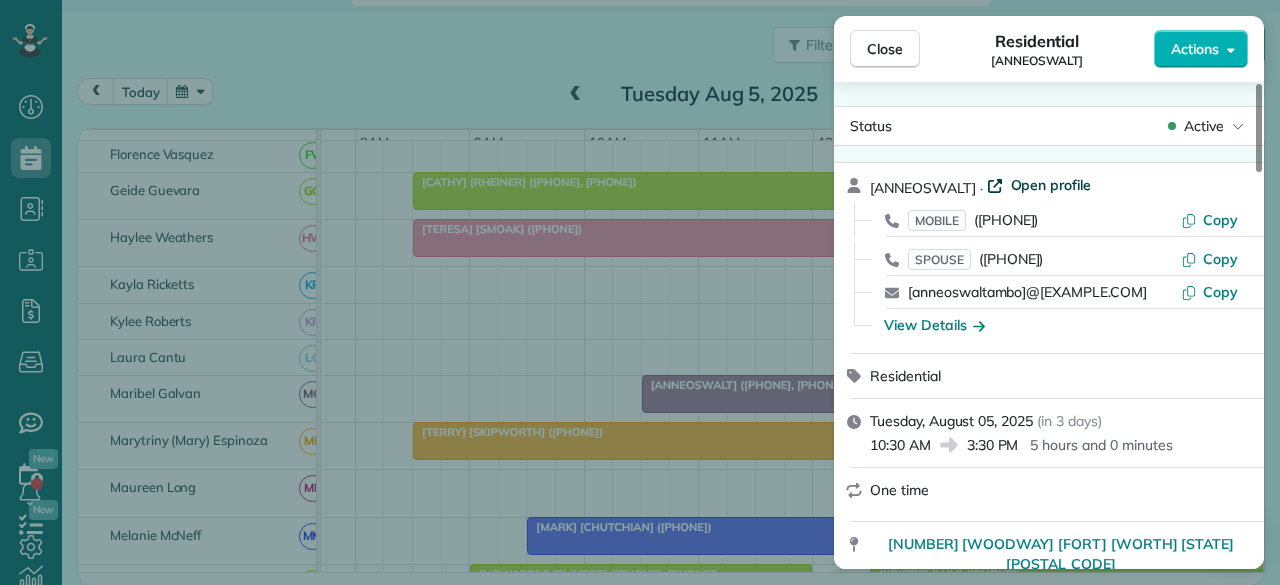 click on "Open profile" at bounding box center (1051, 185) 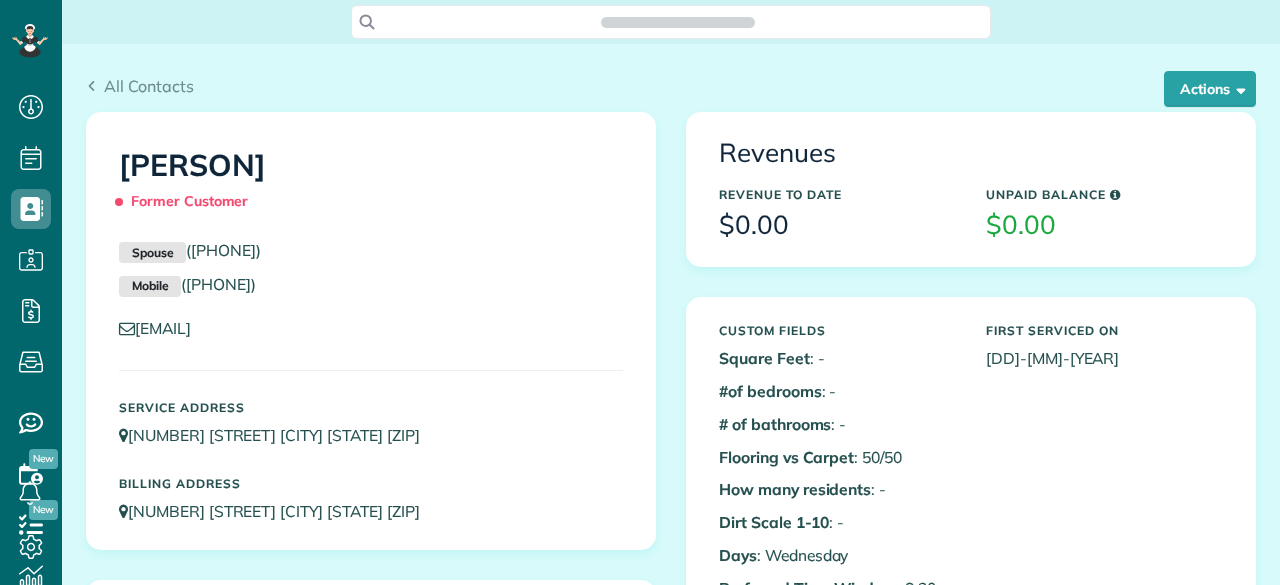 scroll, scrollTop: 0, scrollLeft: 0, axis: both 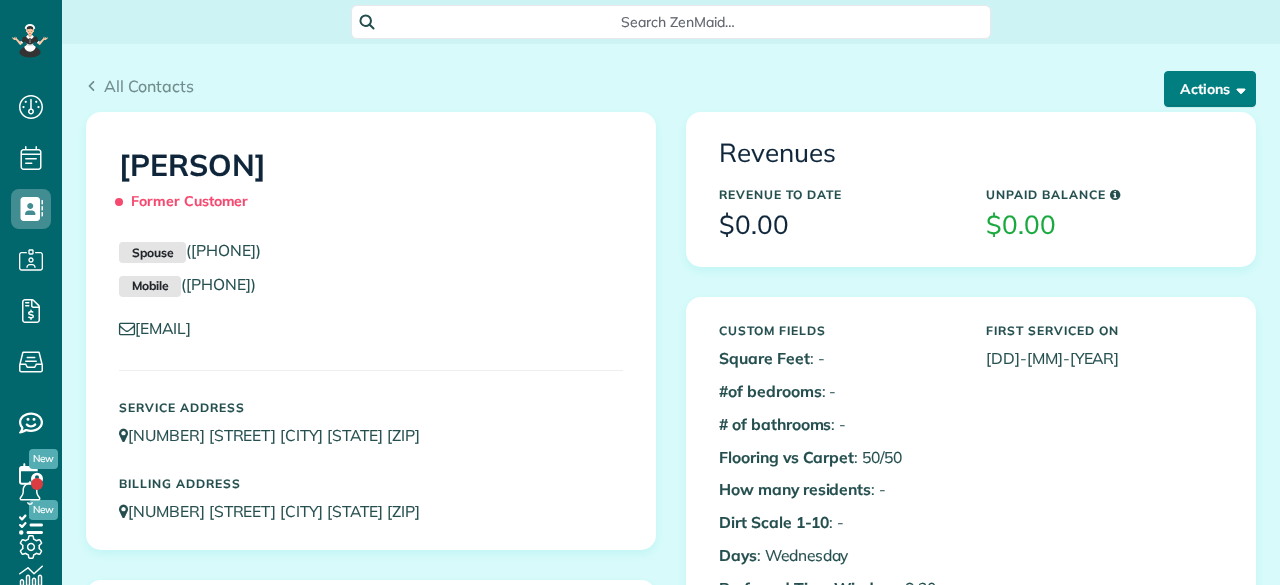 click on "Actions" at bounding box center (1210, 89) 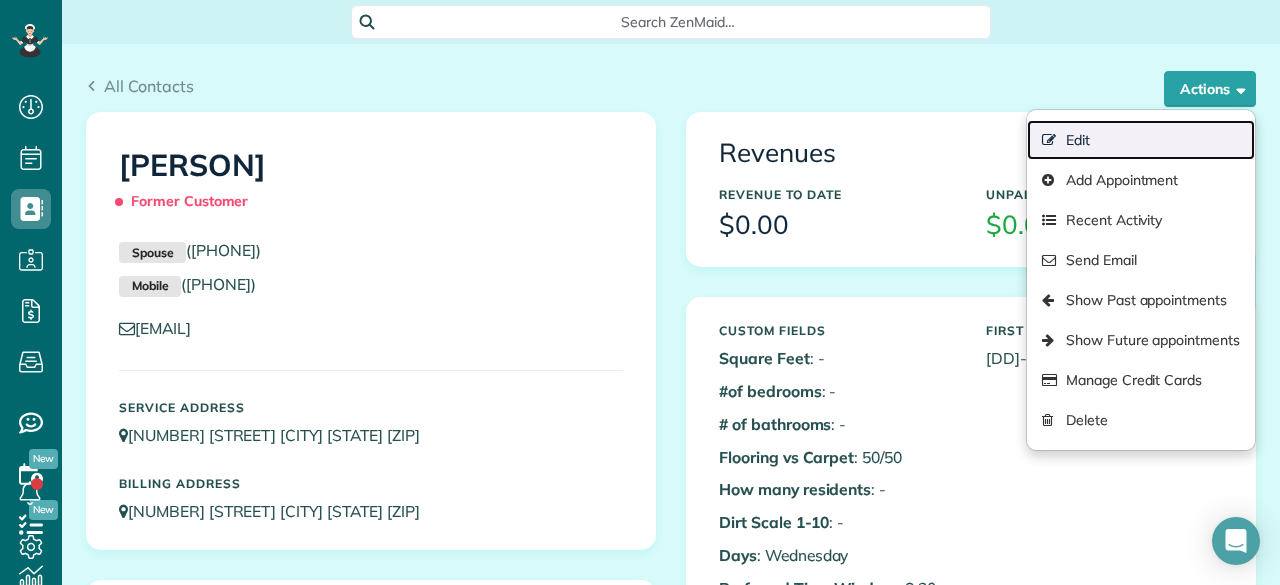 click on "Edit" at bounding box center (1141, 140) 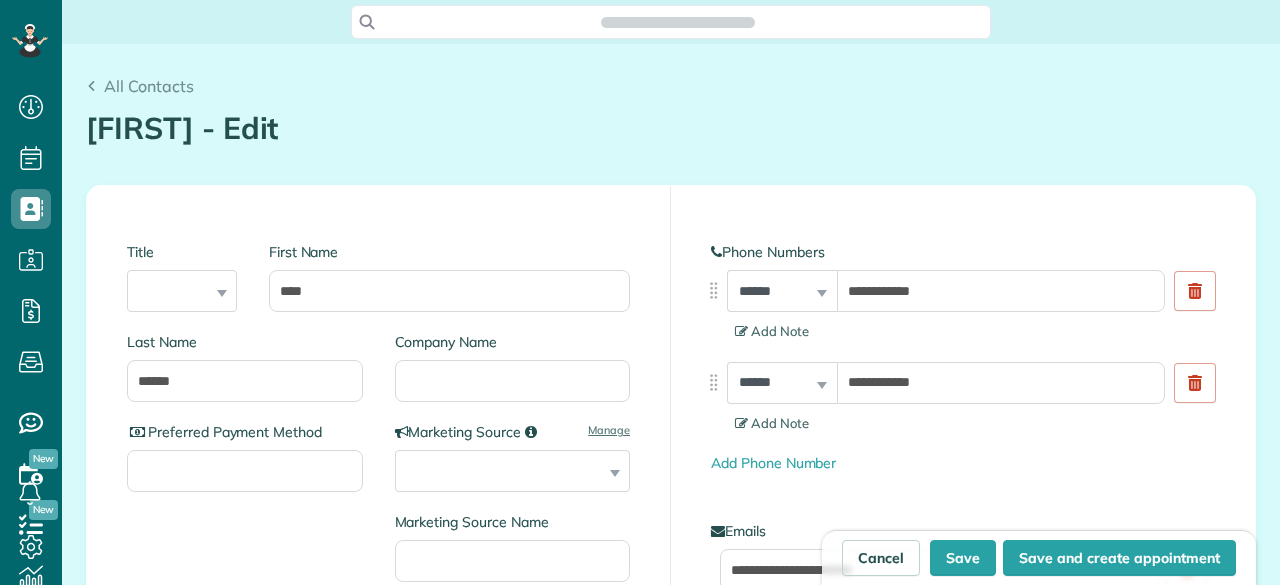 scroll, scrollTop: 0, scrollLeft: 0, axis: both 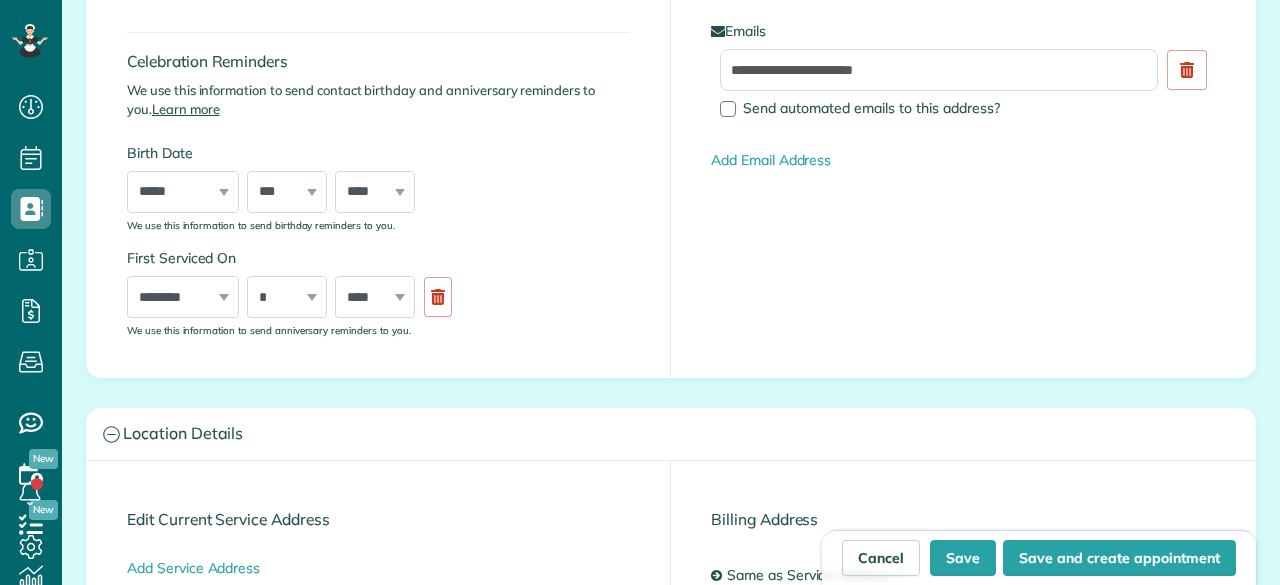 type on "**********" 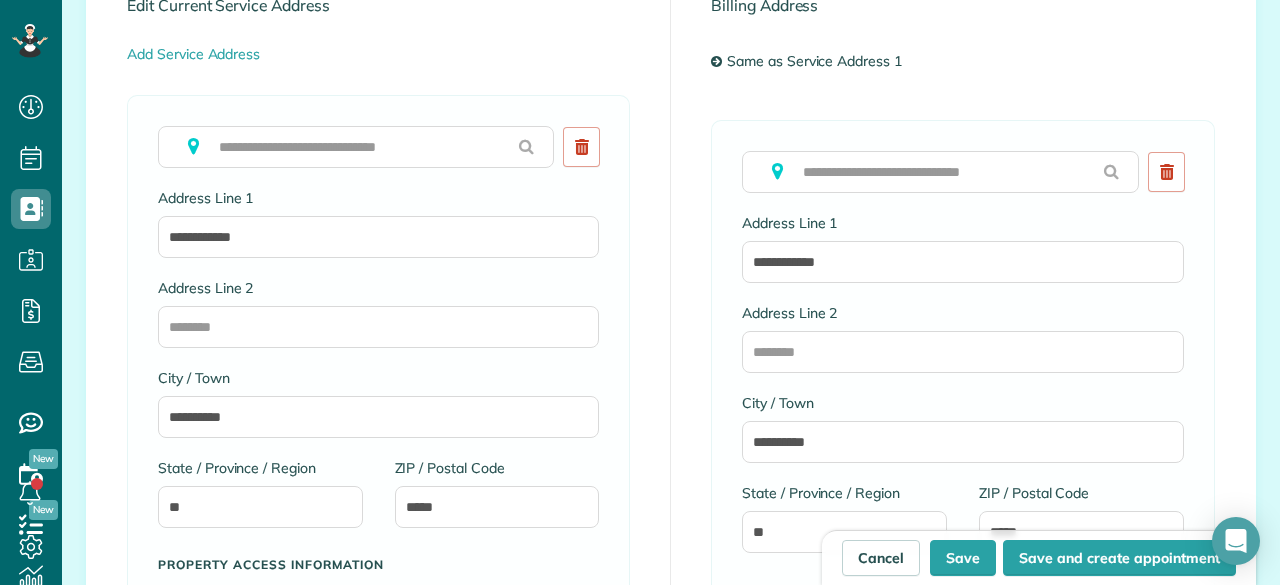 scroll, scrollTop: 585, scrollLeft: 62, axis: both 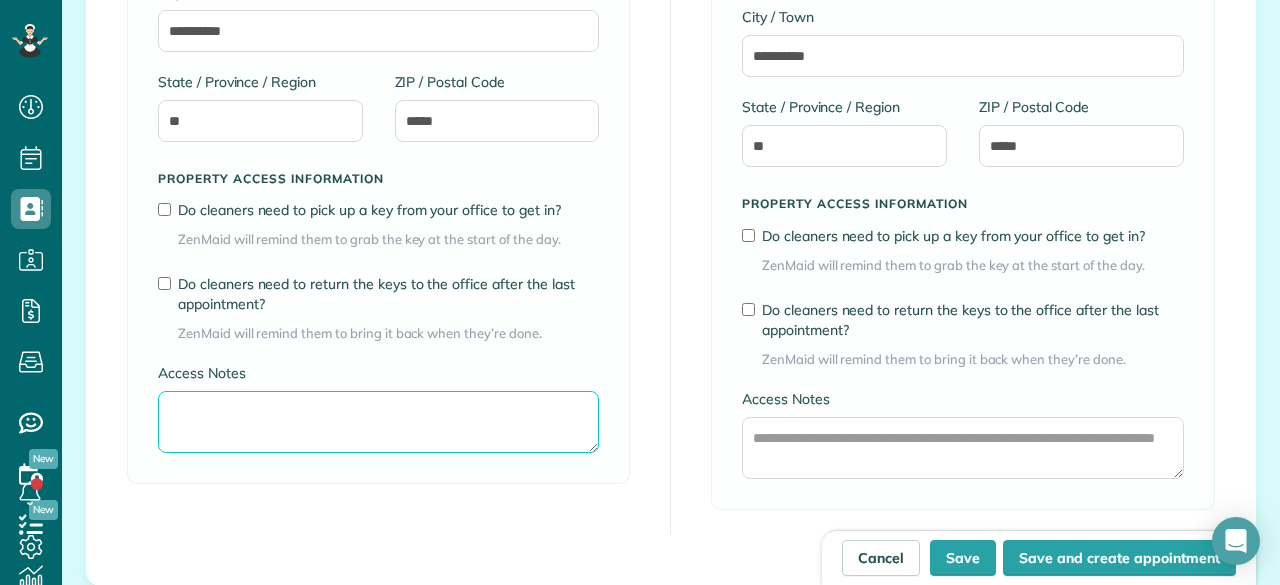 click on "Access Notes" at bounding box center [378, 422] 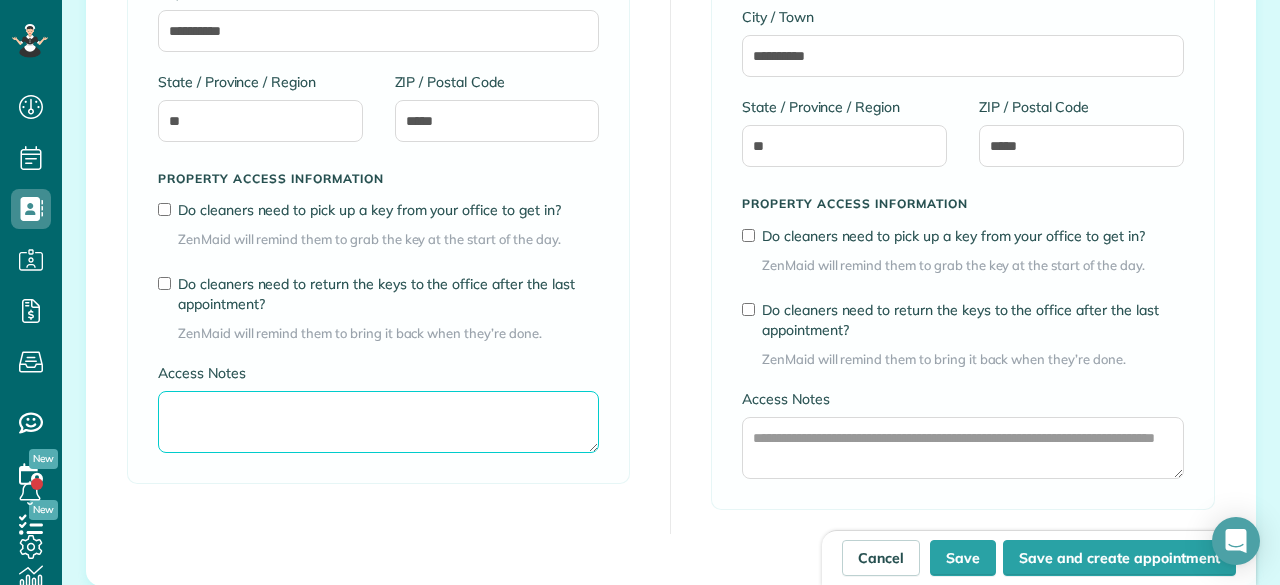 paste on "**********" 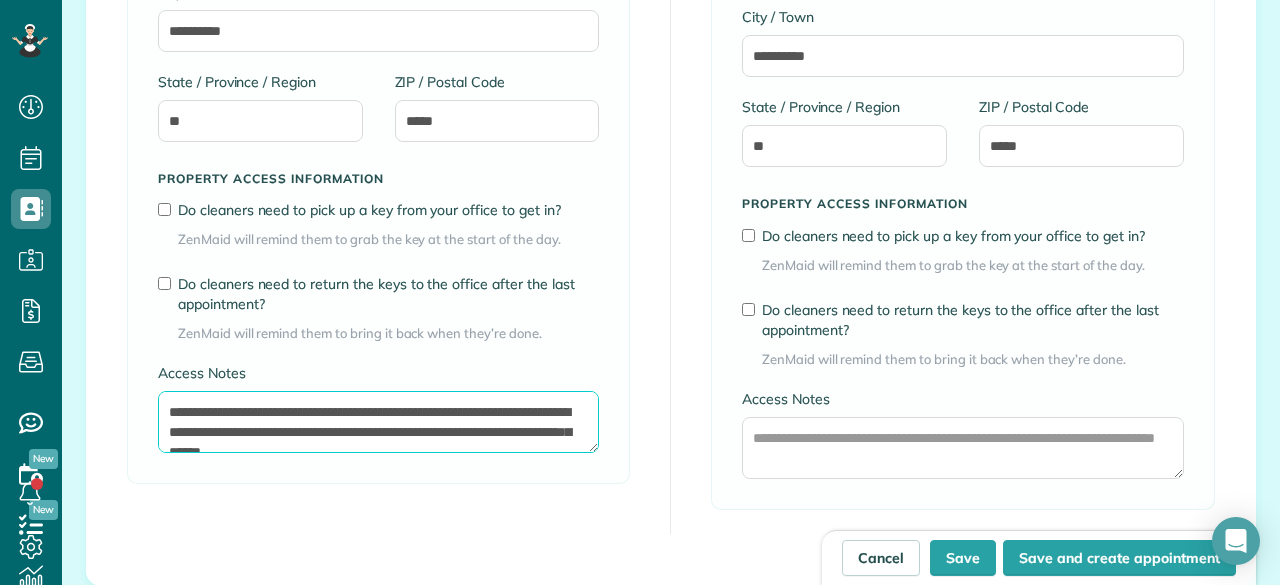 scroll, scrollTop: 9, scrollLeft: 0, axis: vertical 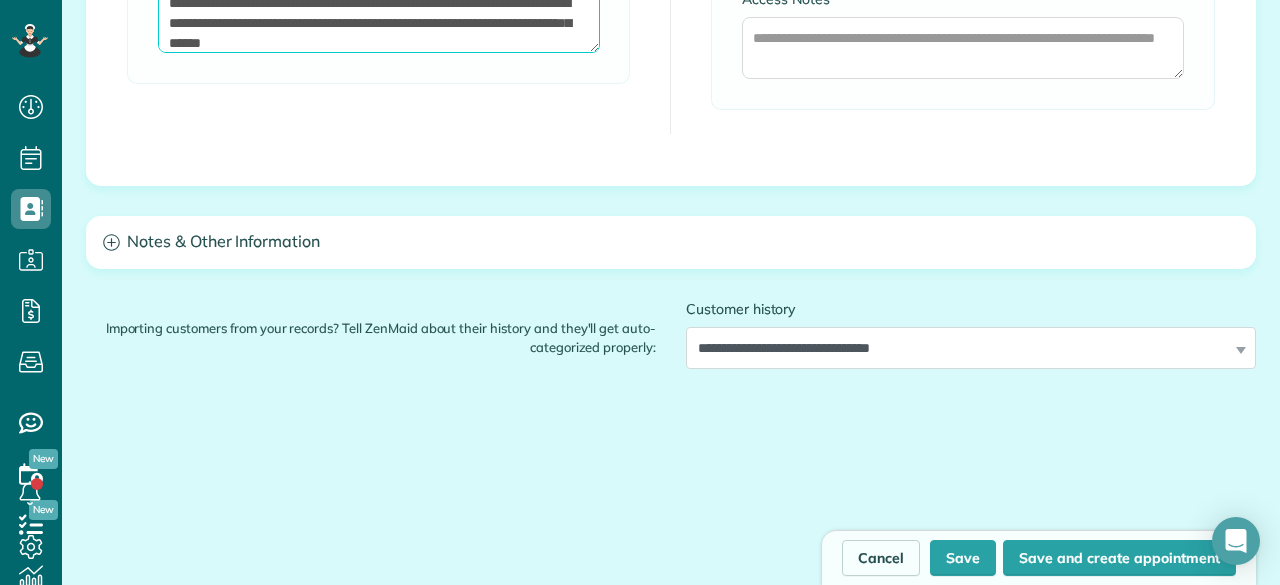 type on "**********" 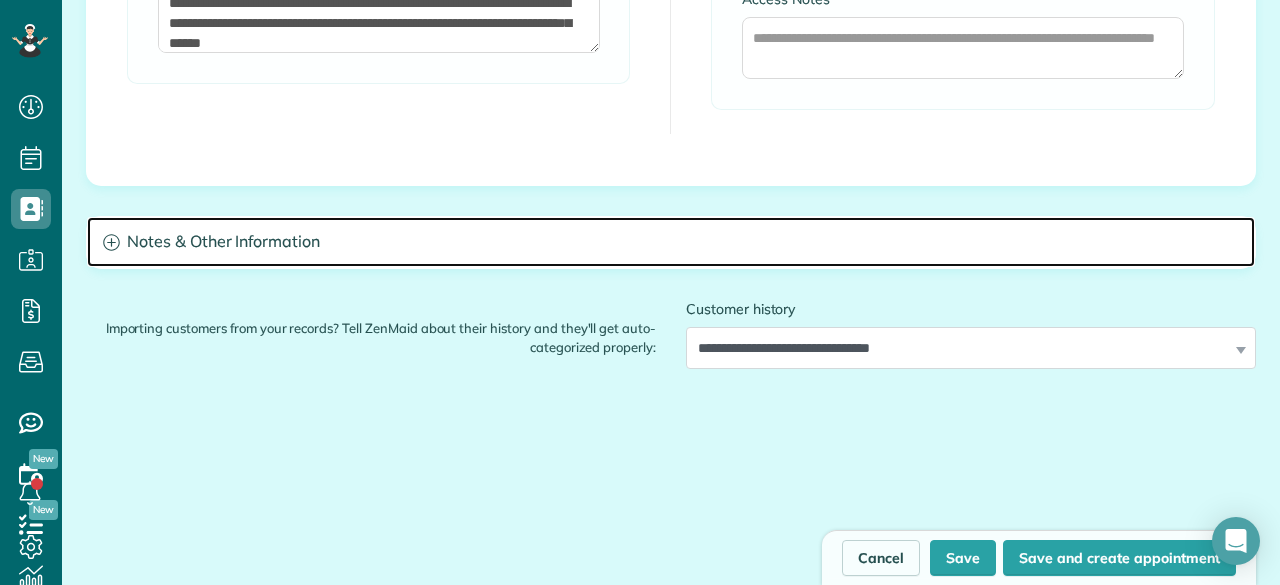 click on "Notes & Other Information" at bounding box center [671, 242] 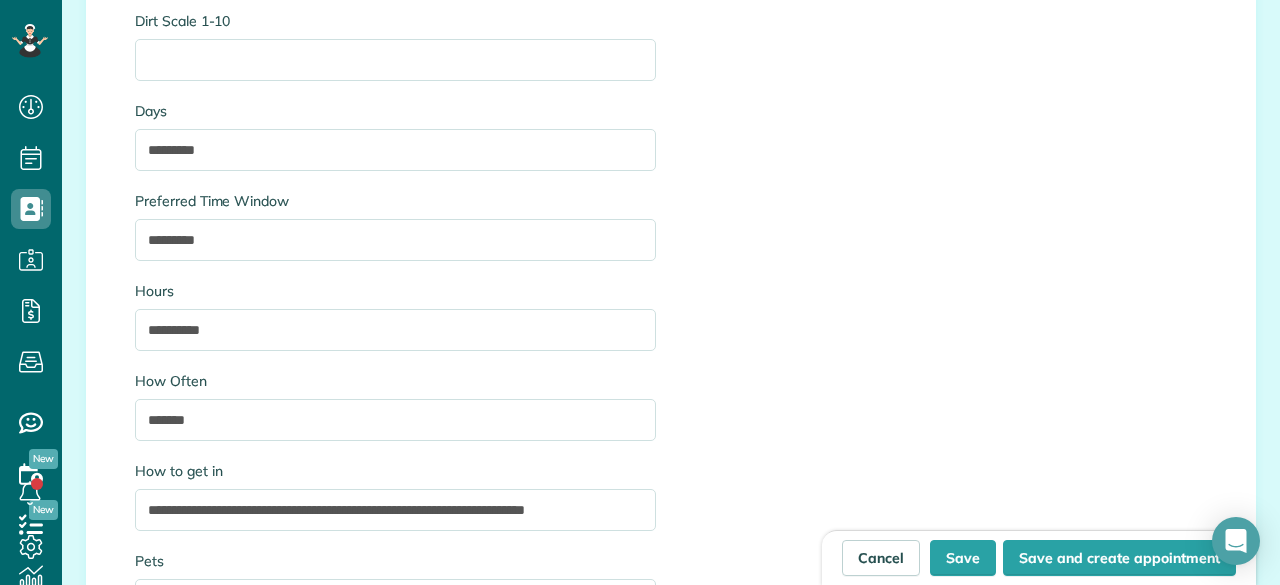 scroll, scrollTop: 2600, scrollLeft: 0, axis: vertical 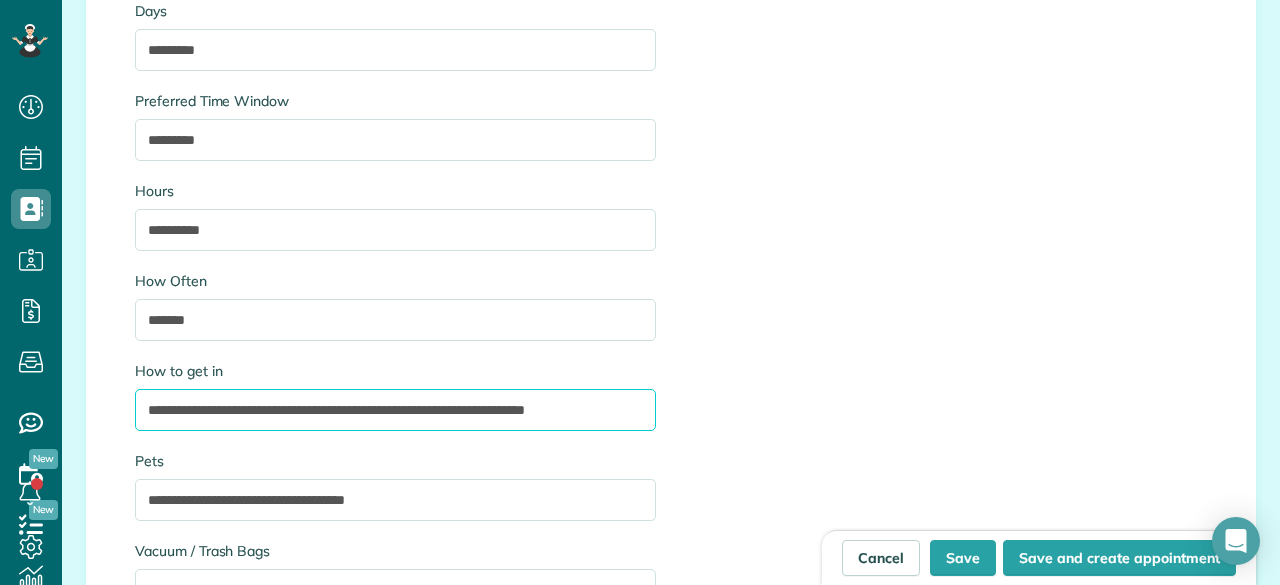 click on "**********" at bounding box center (395, 410) 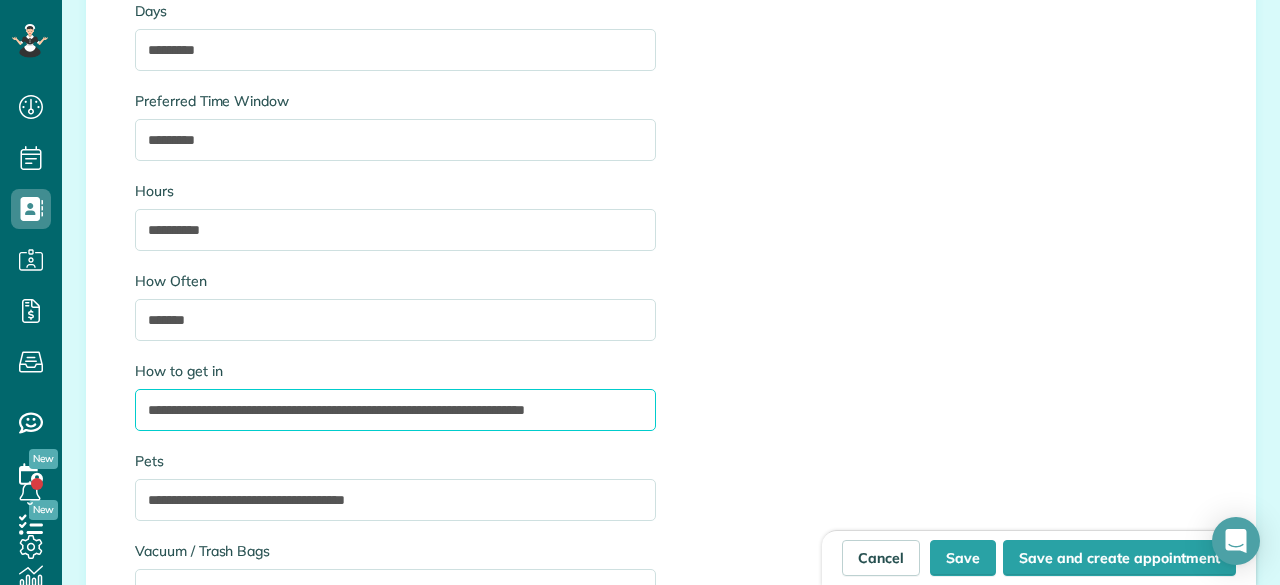 paste on "**********" 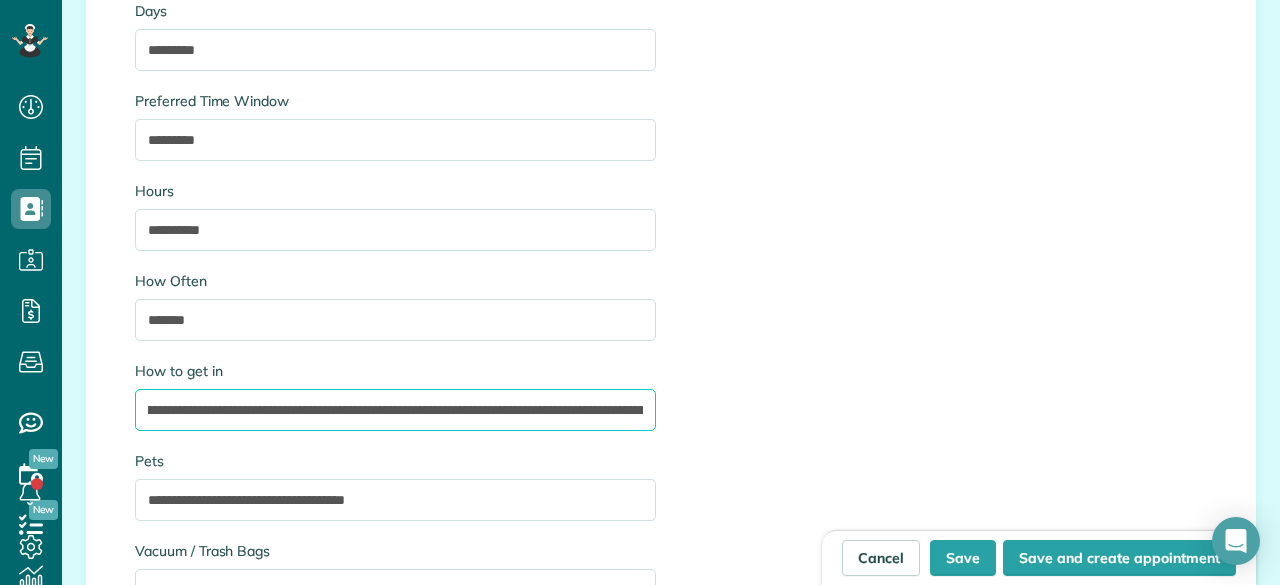 scroll, scrollTop: 0, scrollLeft: 562, axis: horizontal 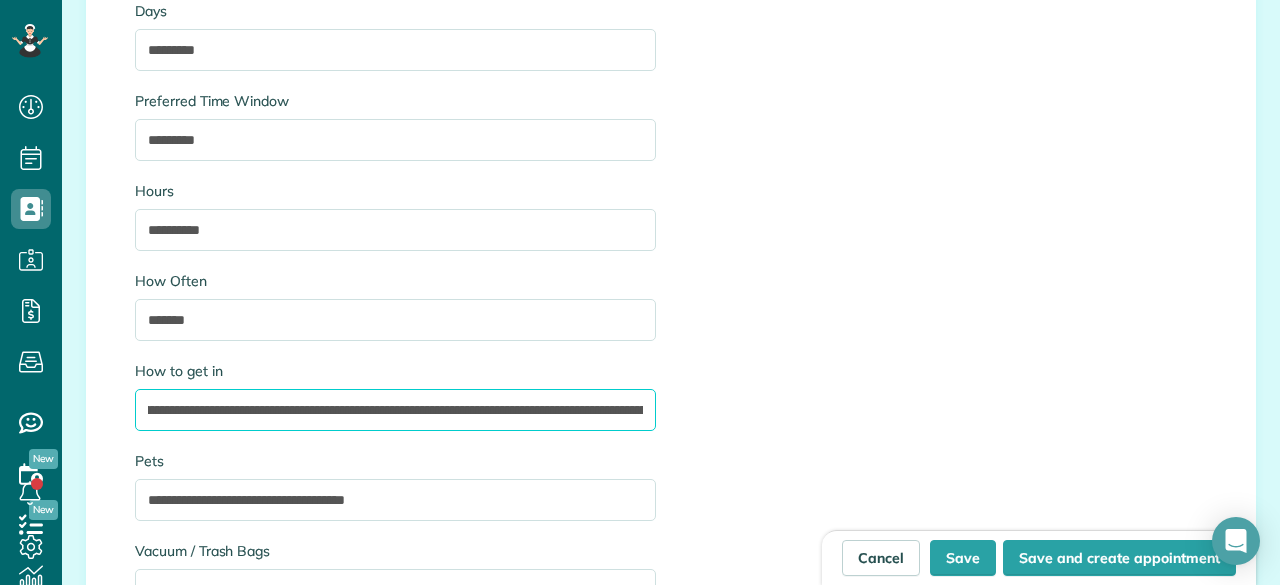 click on "**********" at bounding box center (395, 410) 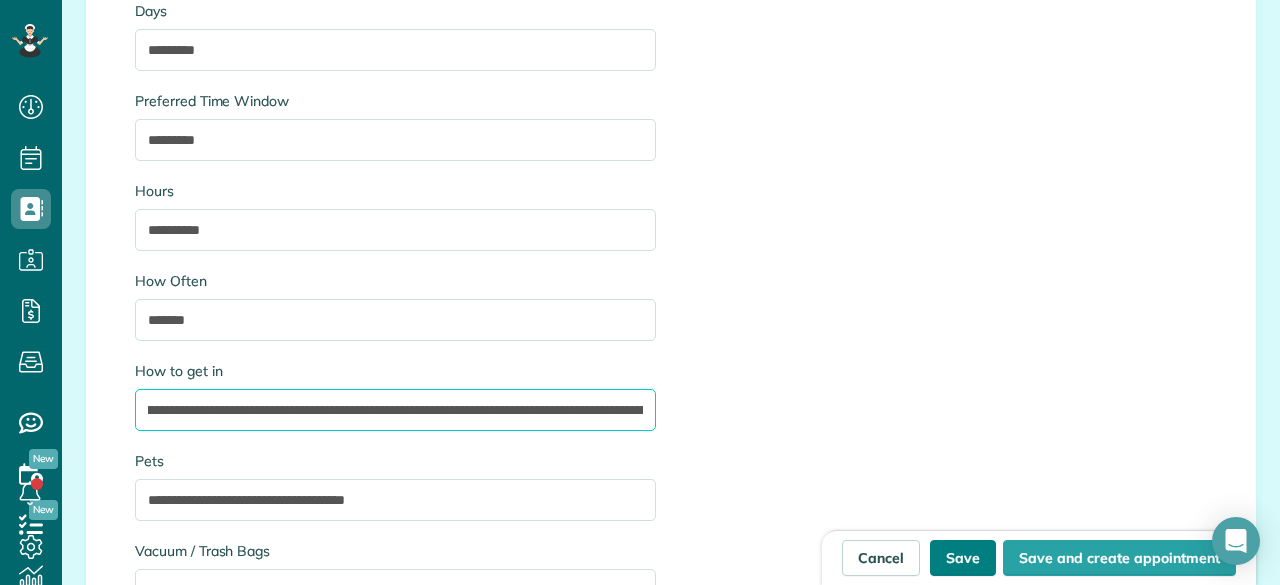 type on "**********" 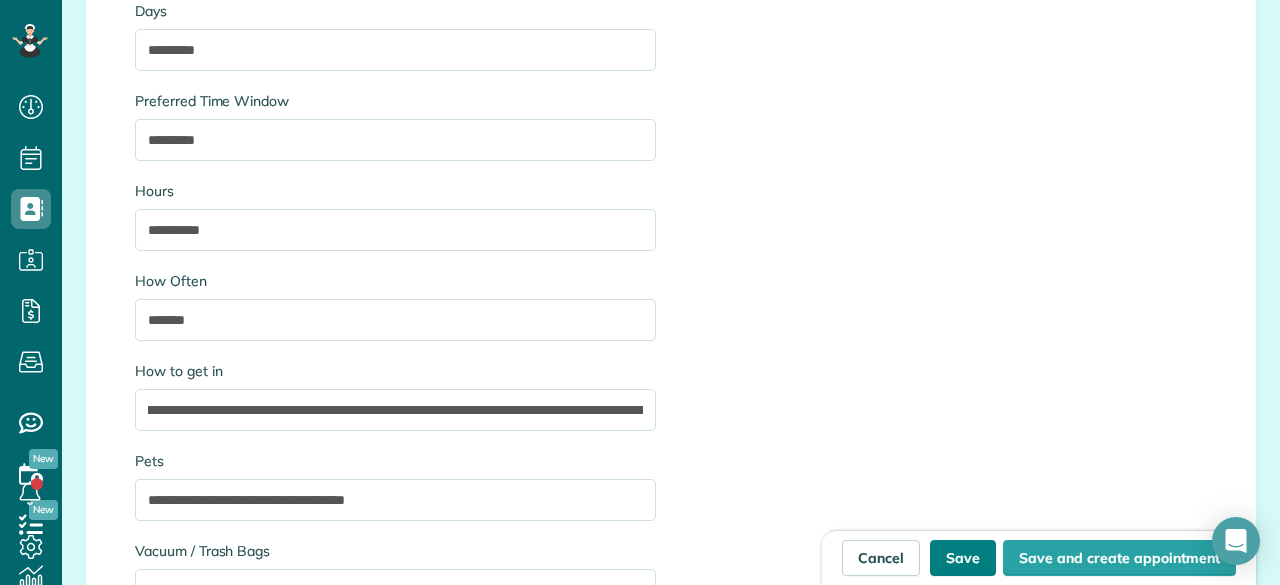 click on "Save" at bounding box center (963, 558) 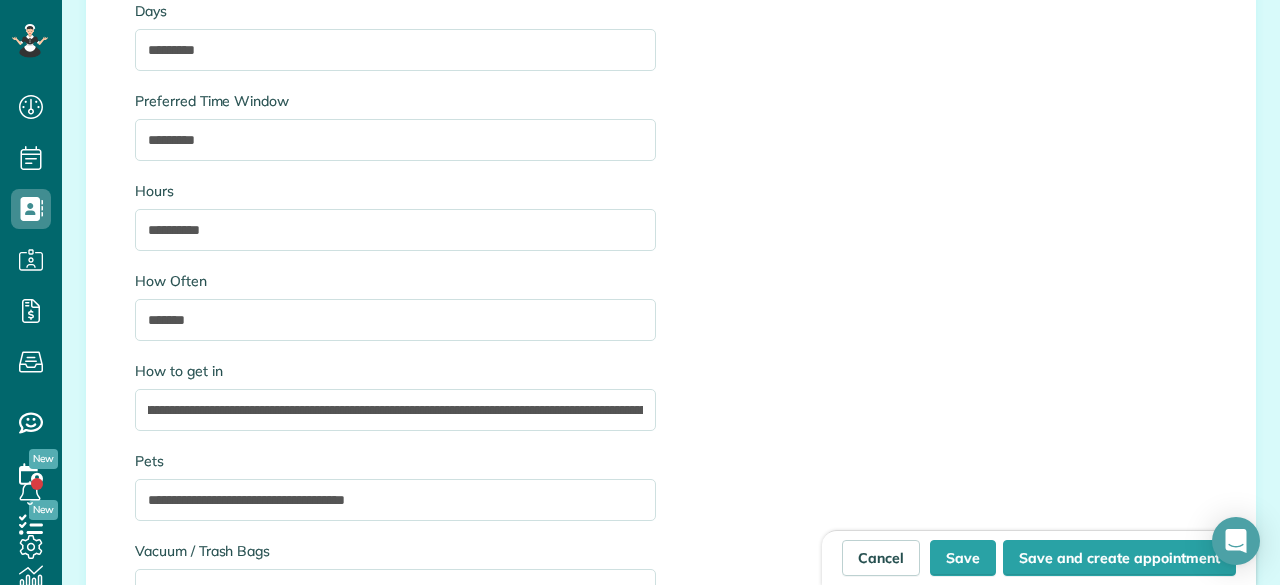 type on "**********" 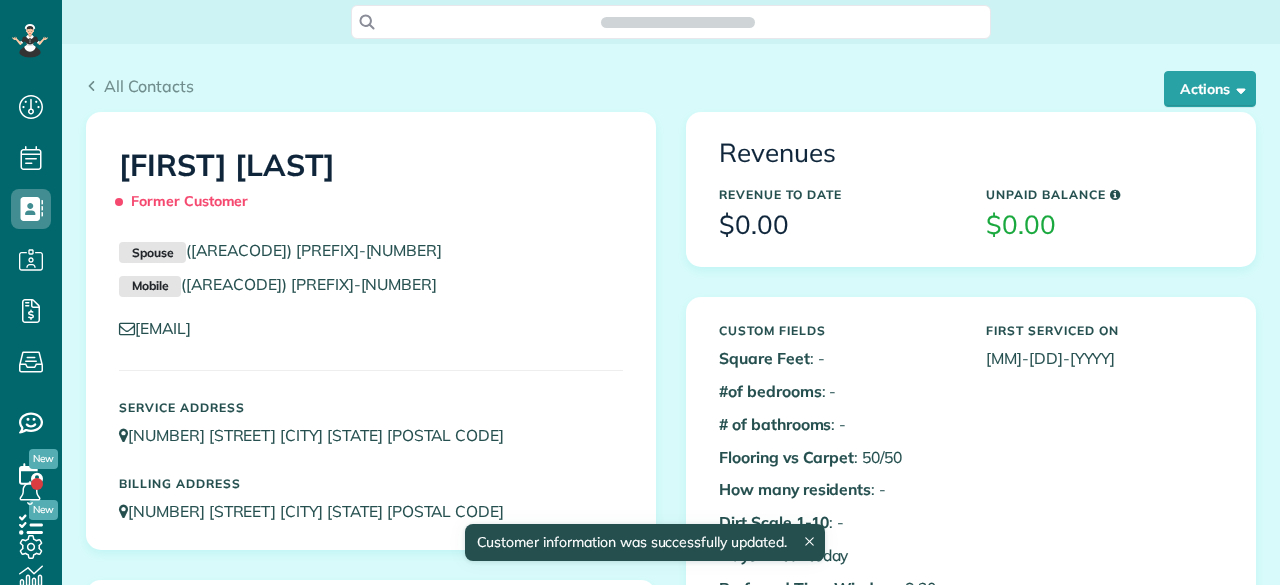 scroll, scrollTop: 0, scrollLeft: 0, axis: both 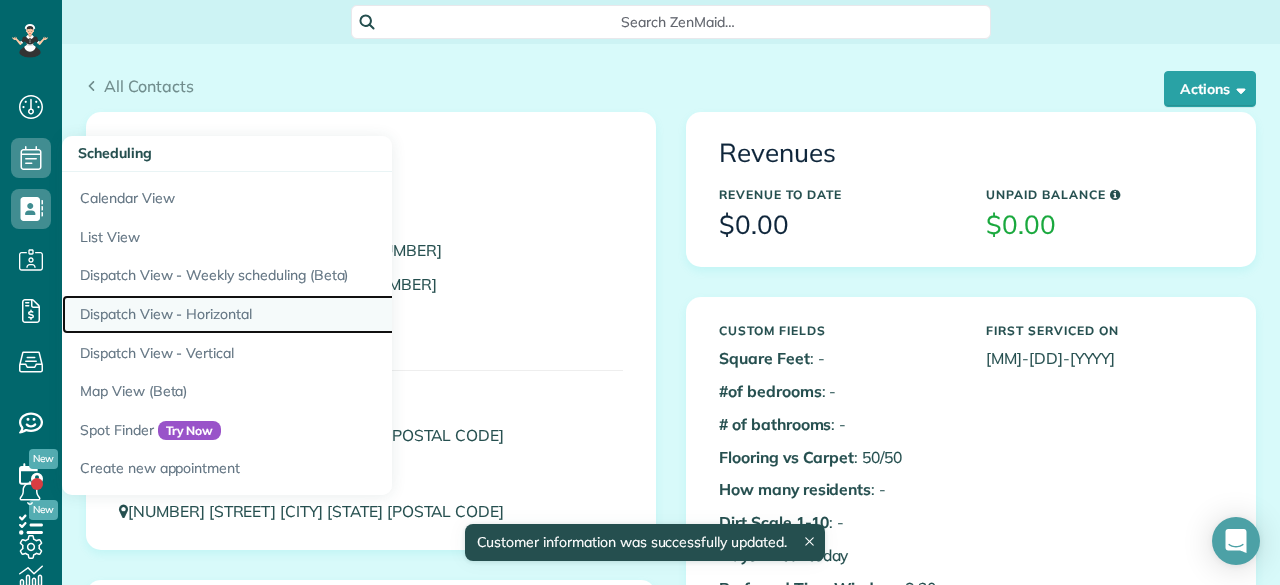 click on "Dispatch View - Horizontal" at bounding box center [312, 314] 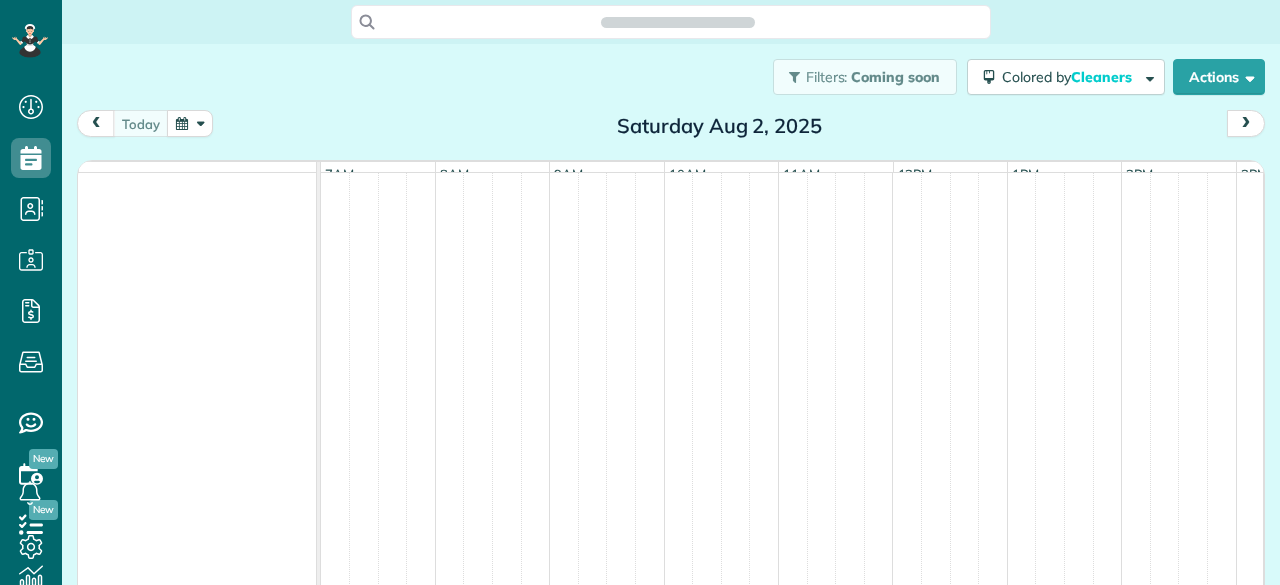 scroll, scrollTop: 0, scrollLeft: 0, axis: both 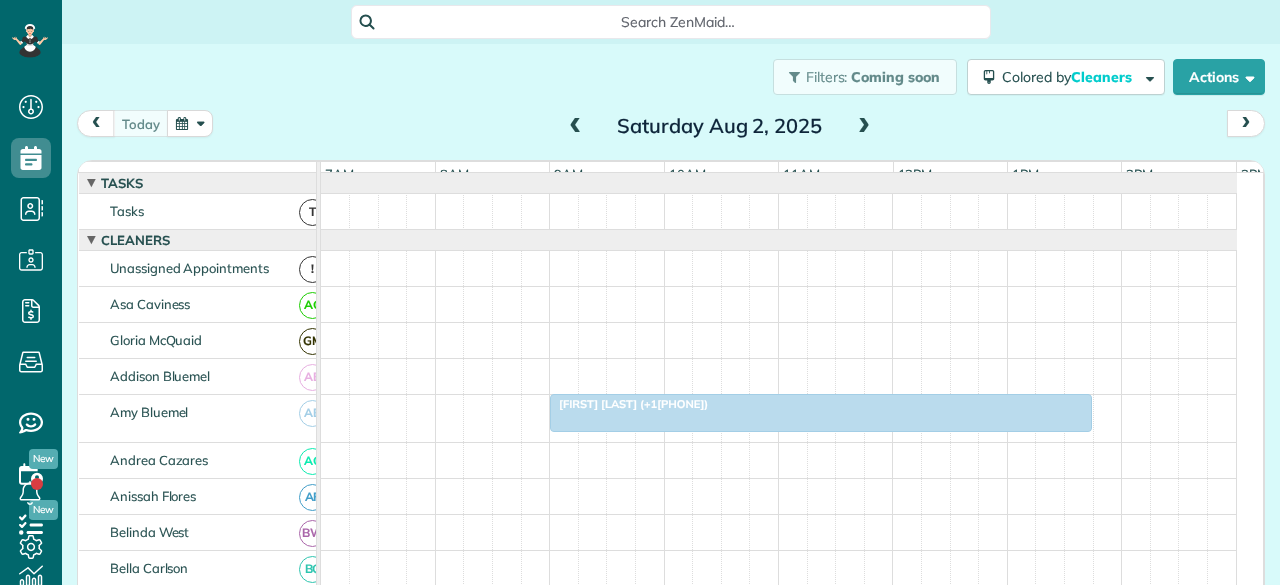 click at bounding box center [1246, 123] 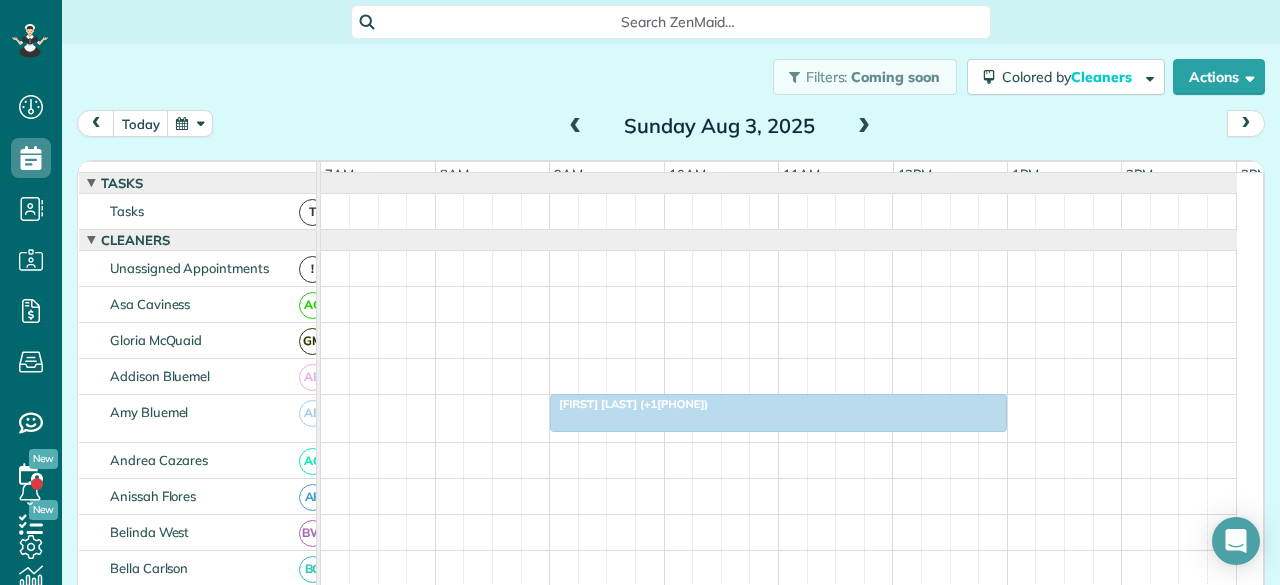 click at bounding box center (1246, 123) 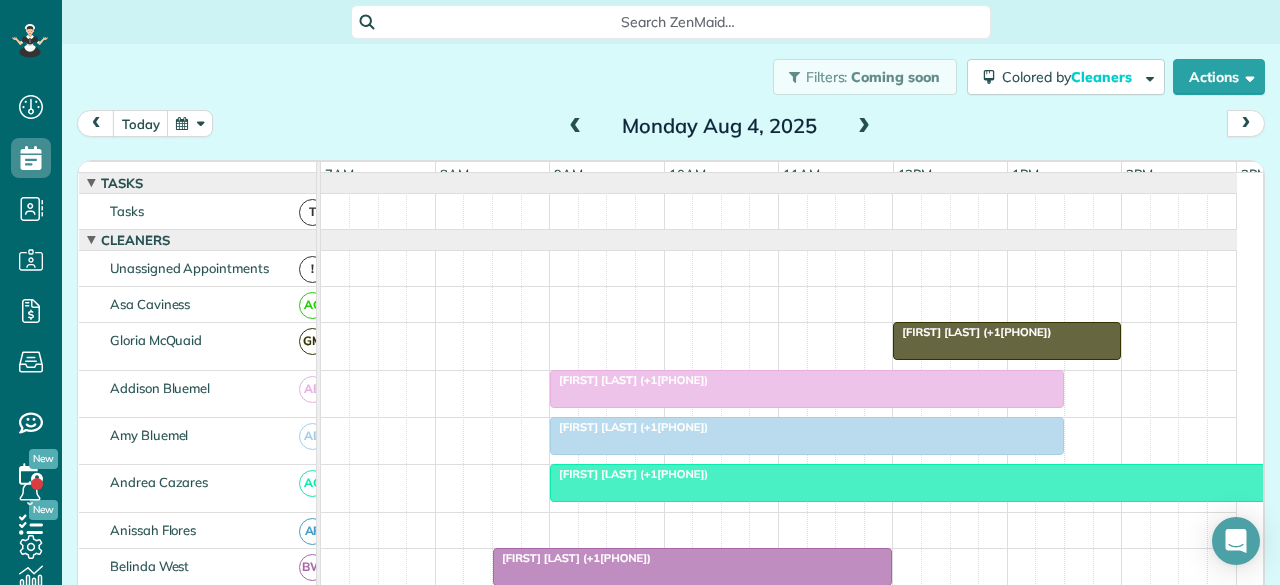 scroll, scrollTop: 64, scrollLeft: 0, axis: vertical 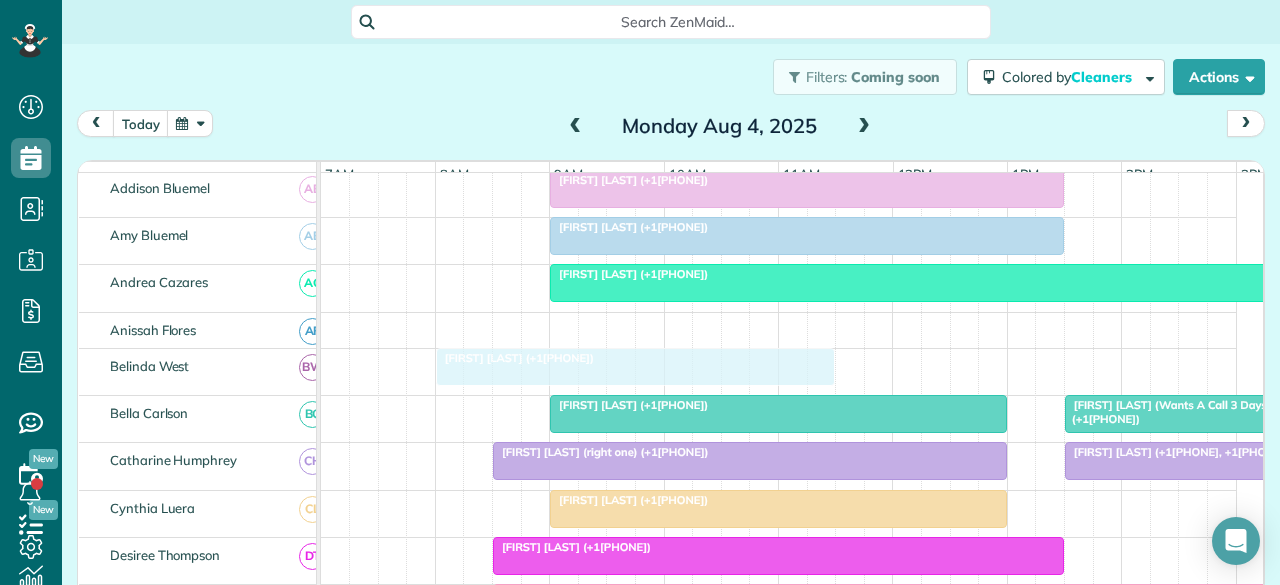 drag, startPoint x: 532, startPoint y: 378, endPoint x: 488, endPoint y: 380, distance: 44.04543 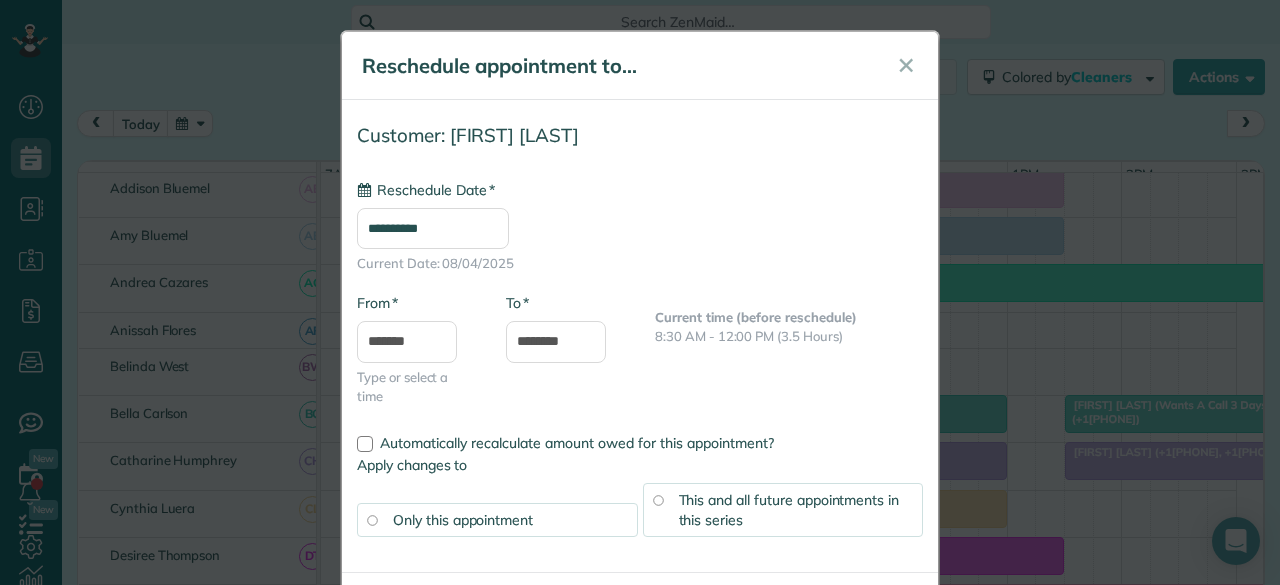 type on "**********" 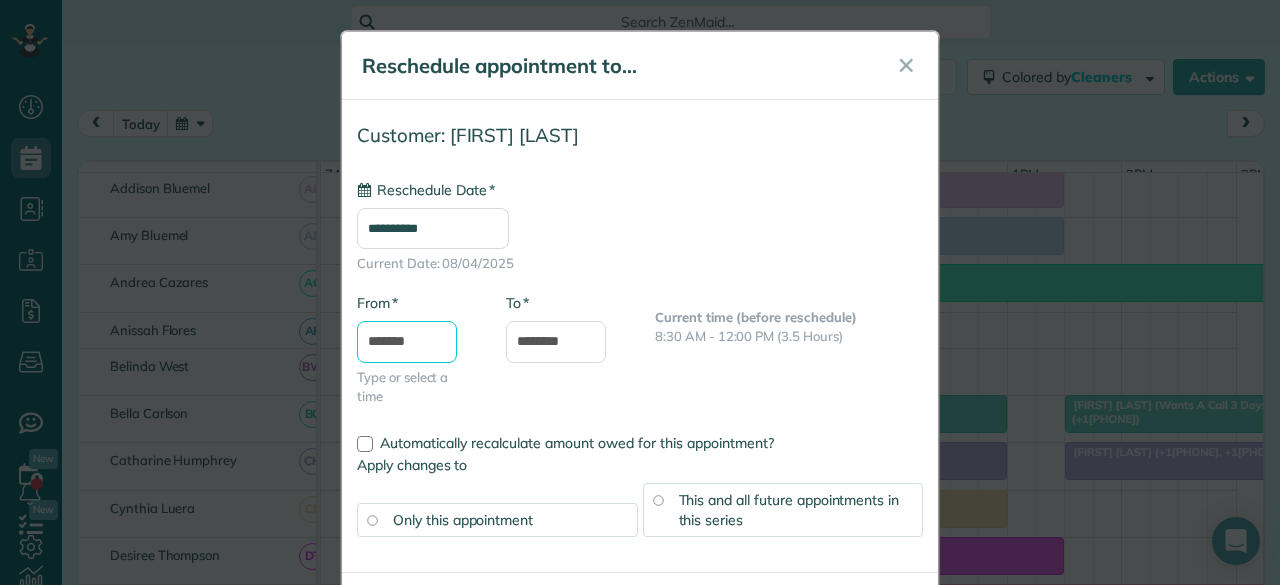 click on "*******" at bounding box center [407, 342] 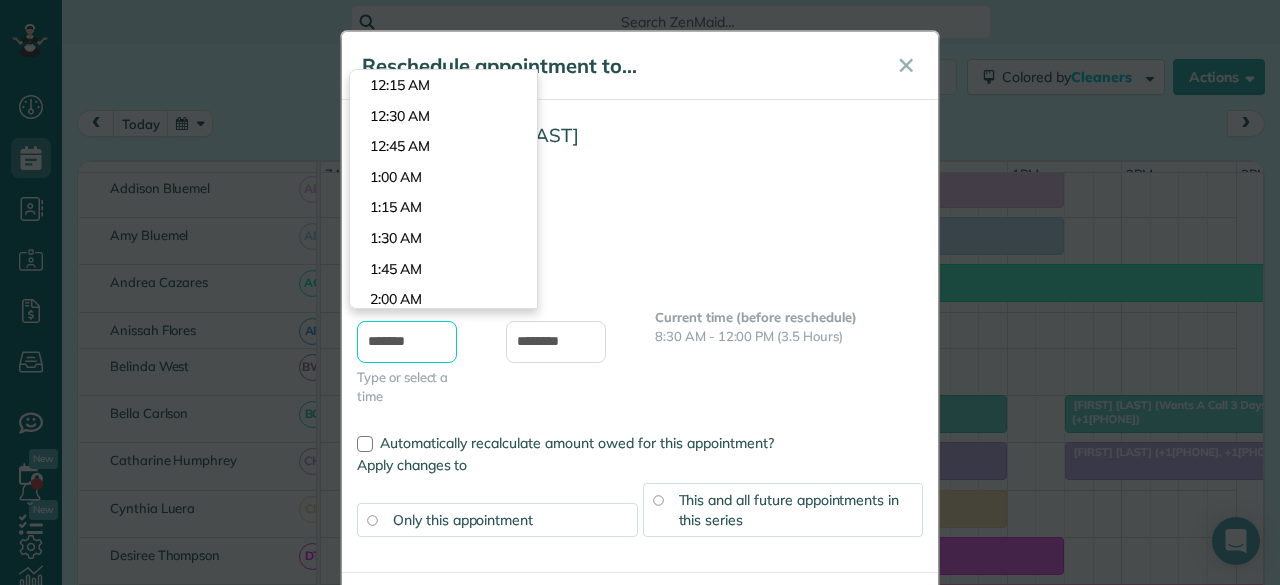 scroll, scrollTop: 916, scrollLeft: 0, axis: vertical 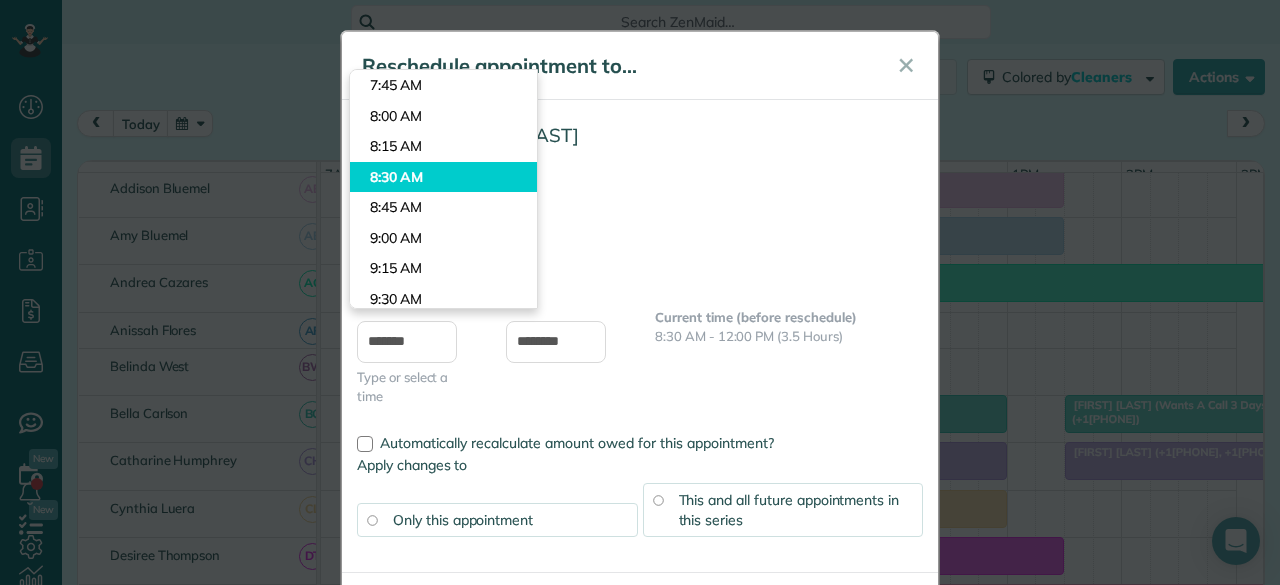 type on "*******" 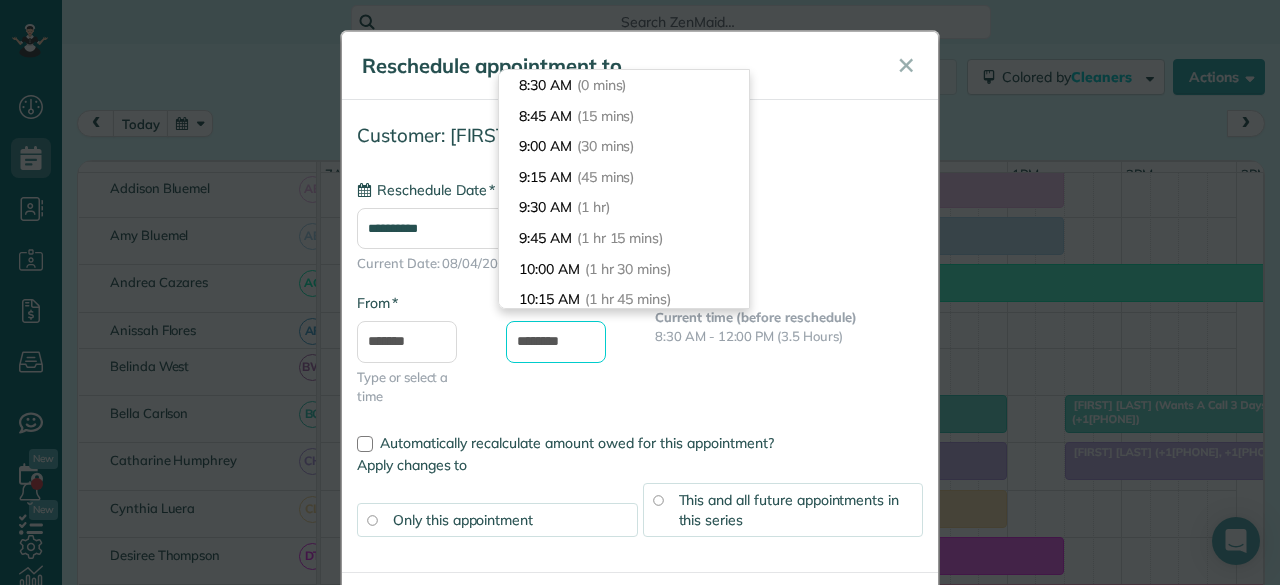 scroll, scrollTop: 188, scrollLeft: 0, axis: vertical 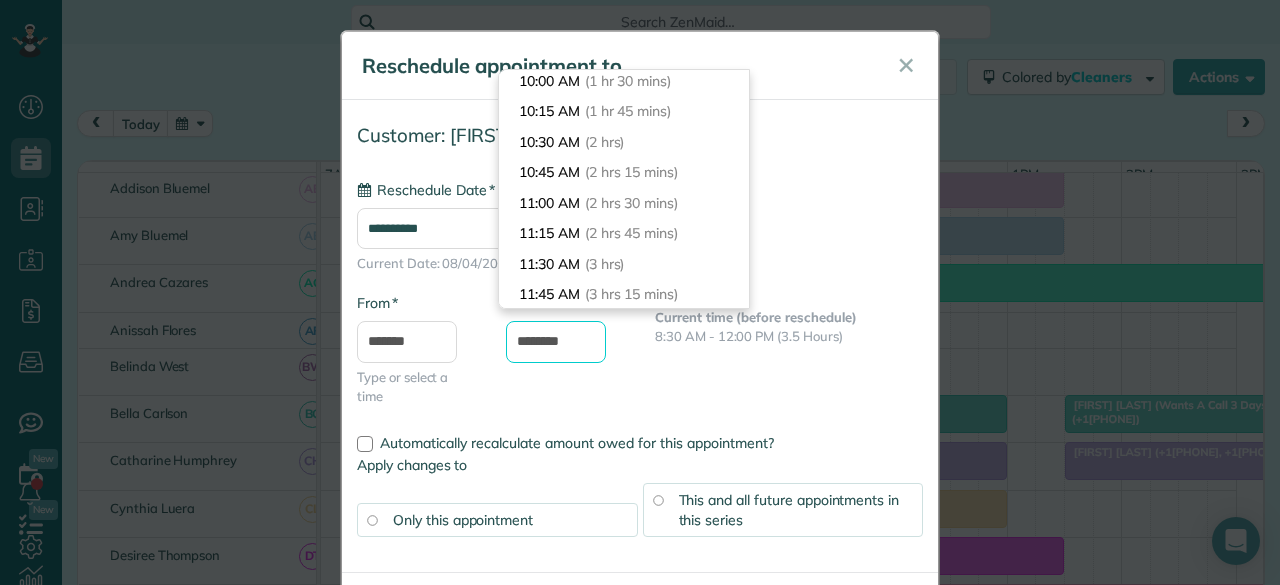 drag, startPoint x: 572, startPoint y: 331, endPoint x: 447, endPoint y: 329, distance: 125.016 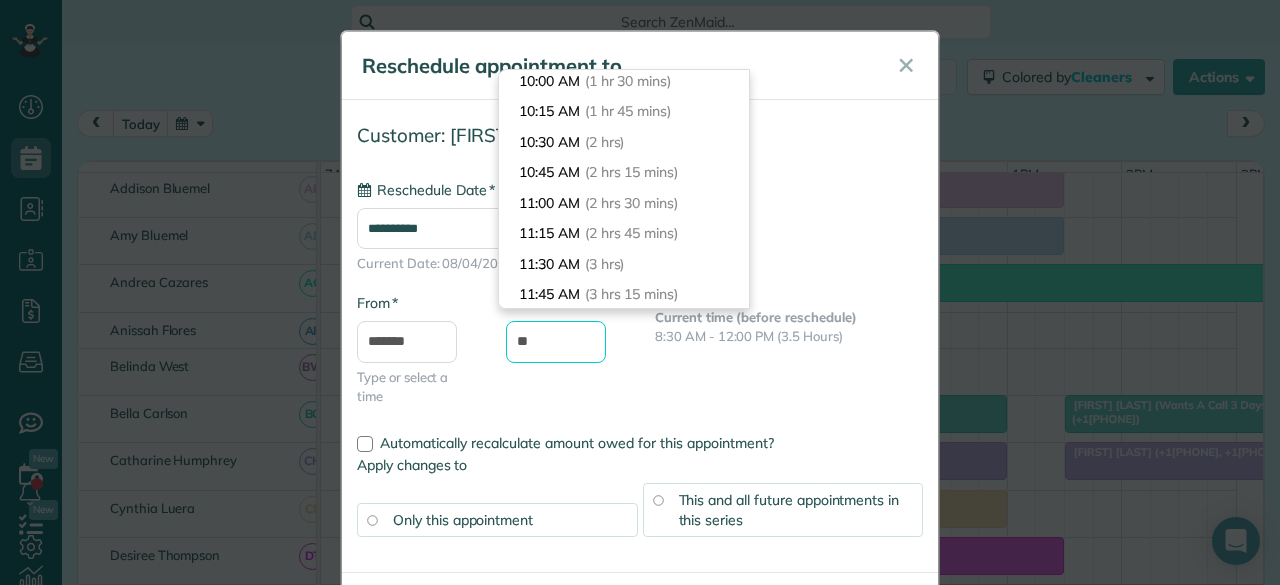 scroll, scrollTop: 152, scrollLeft: 0, axis: vertical 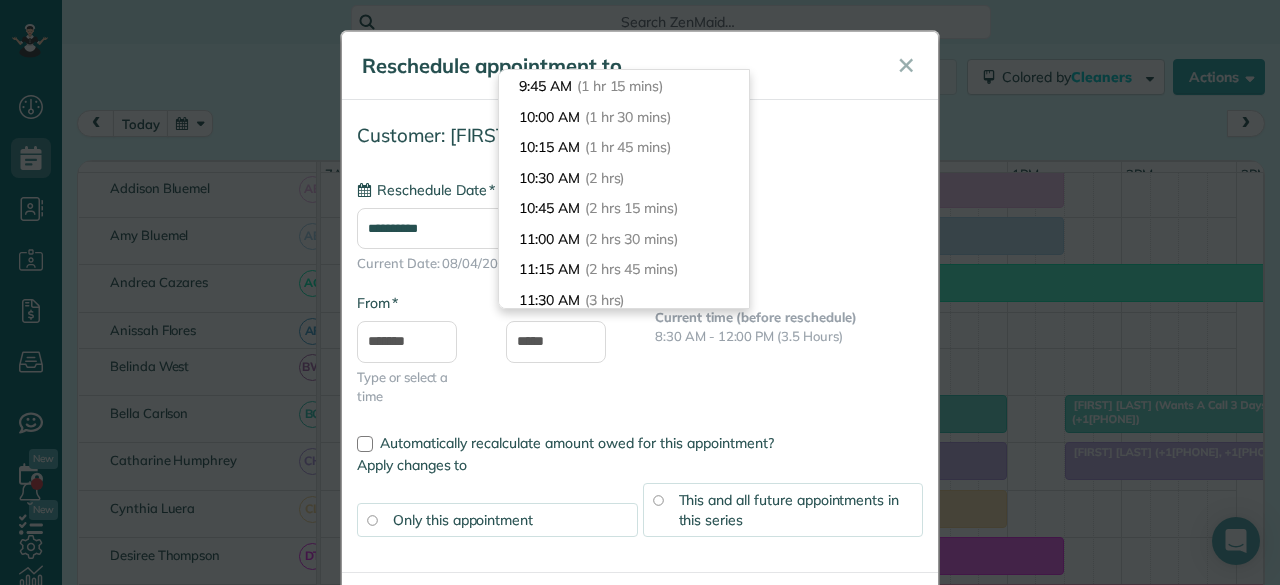 type on "*******" 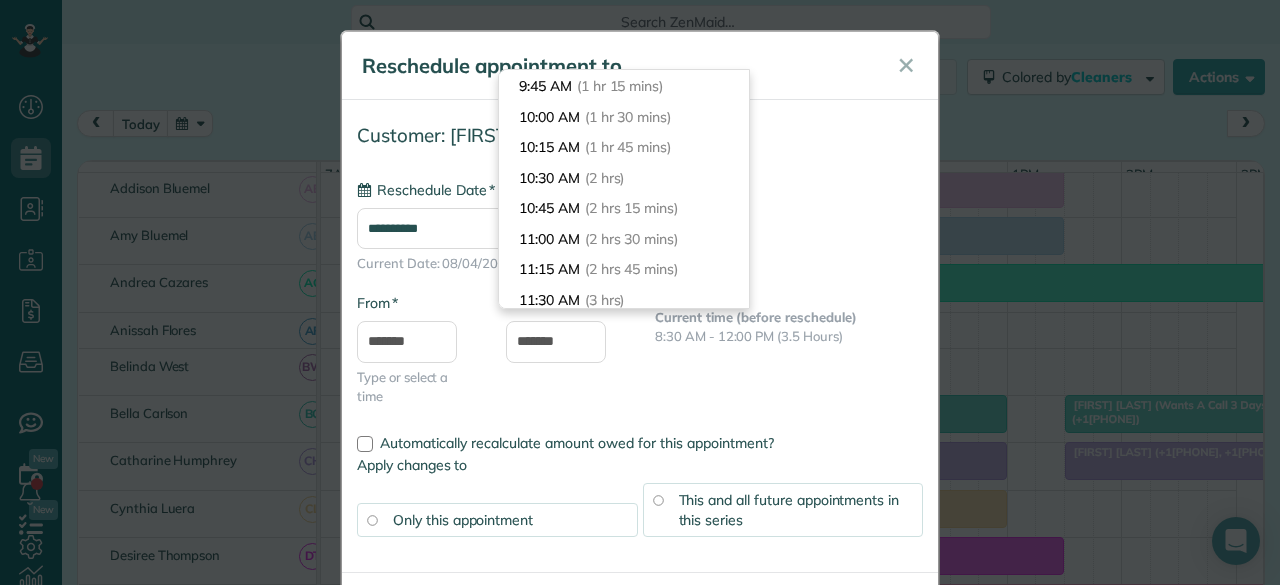 click on "**********" at bounding box center (640, 270) 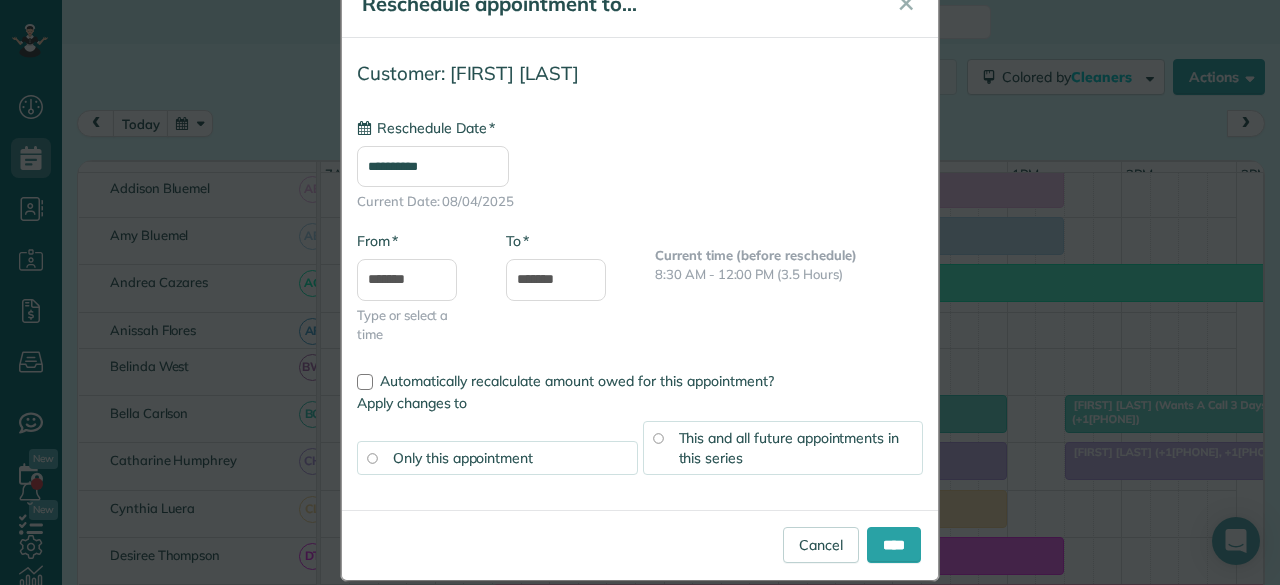 scroll, scrollTop: 86, scrollLeft: 0, axis: vertical 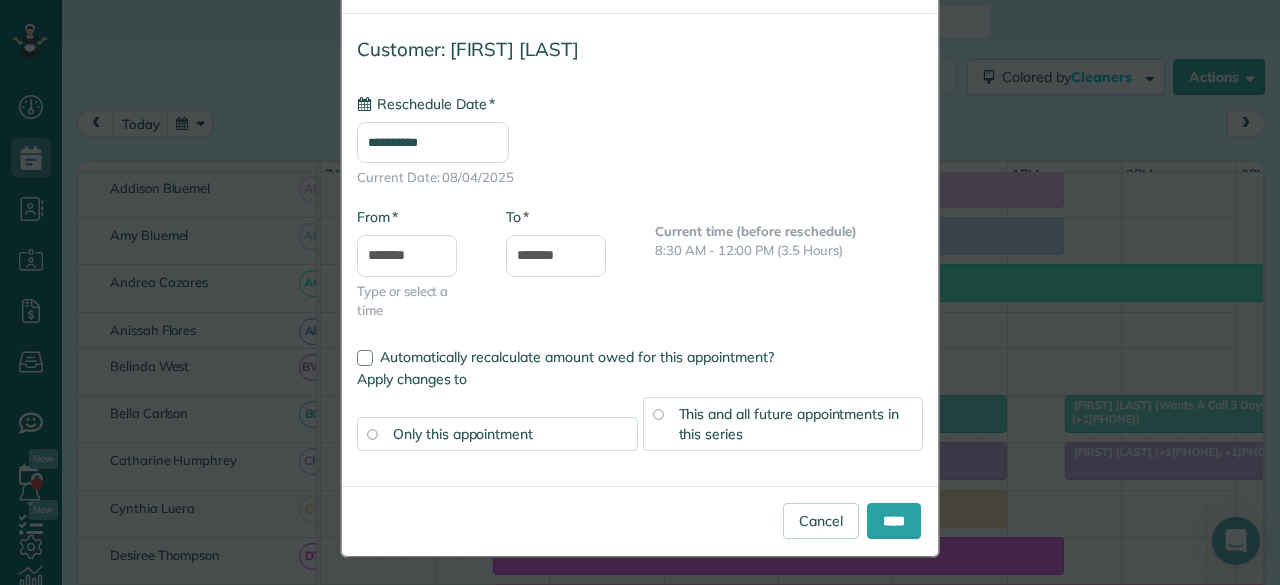 click on "This and all future appointments in this series" at bounding box center [783, 424] 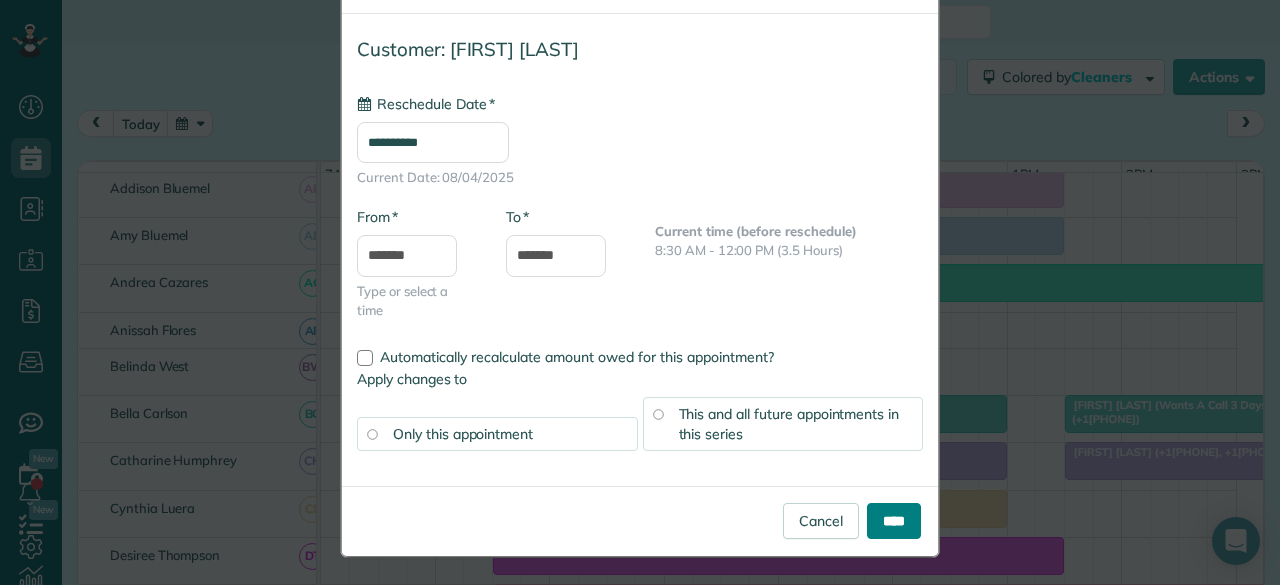 click on "****" at bounding box center [894, 521] 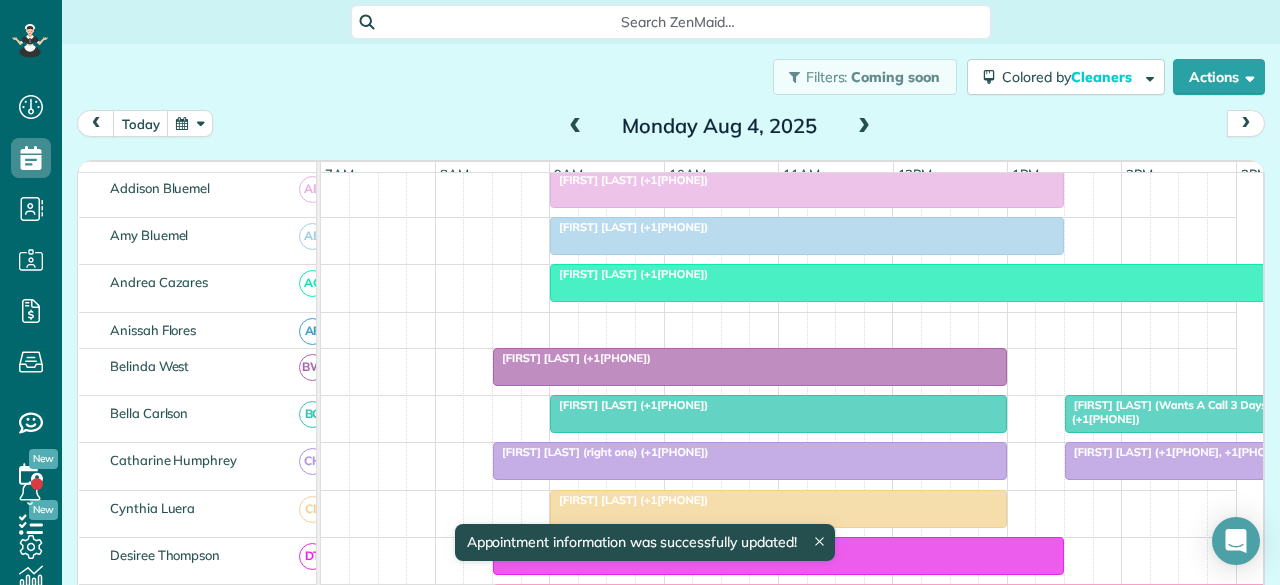 scroll, scrollTop: 264, scrollLeft: 0, axis: vertical 